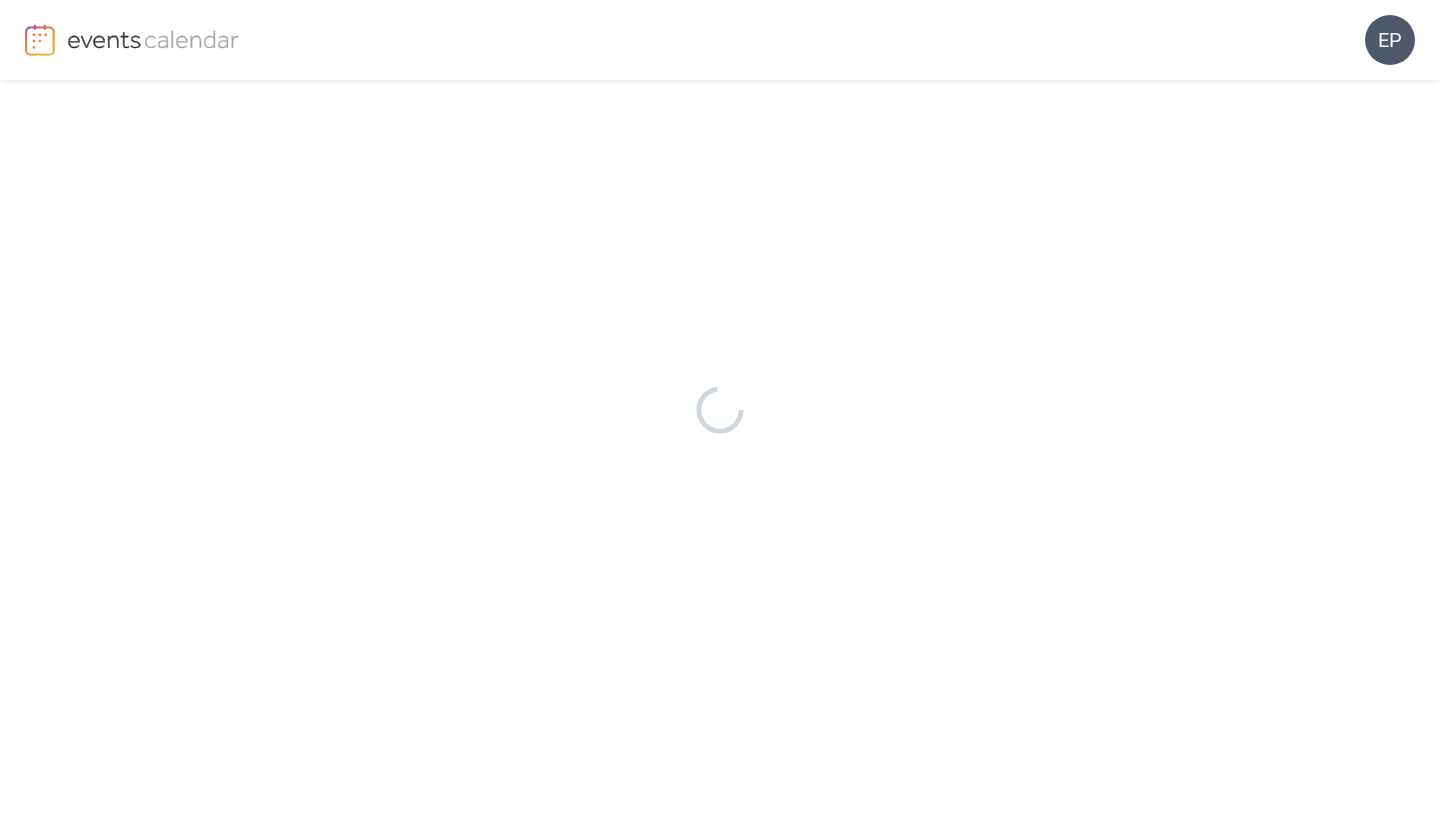 scroll, scrollTop: 0, scrollLeft: 0, axis: both 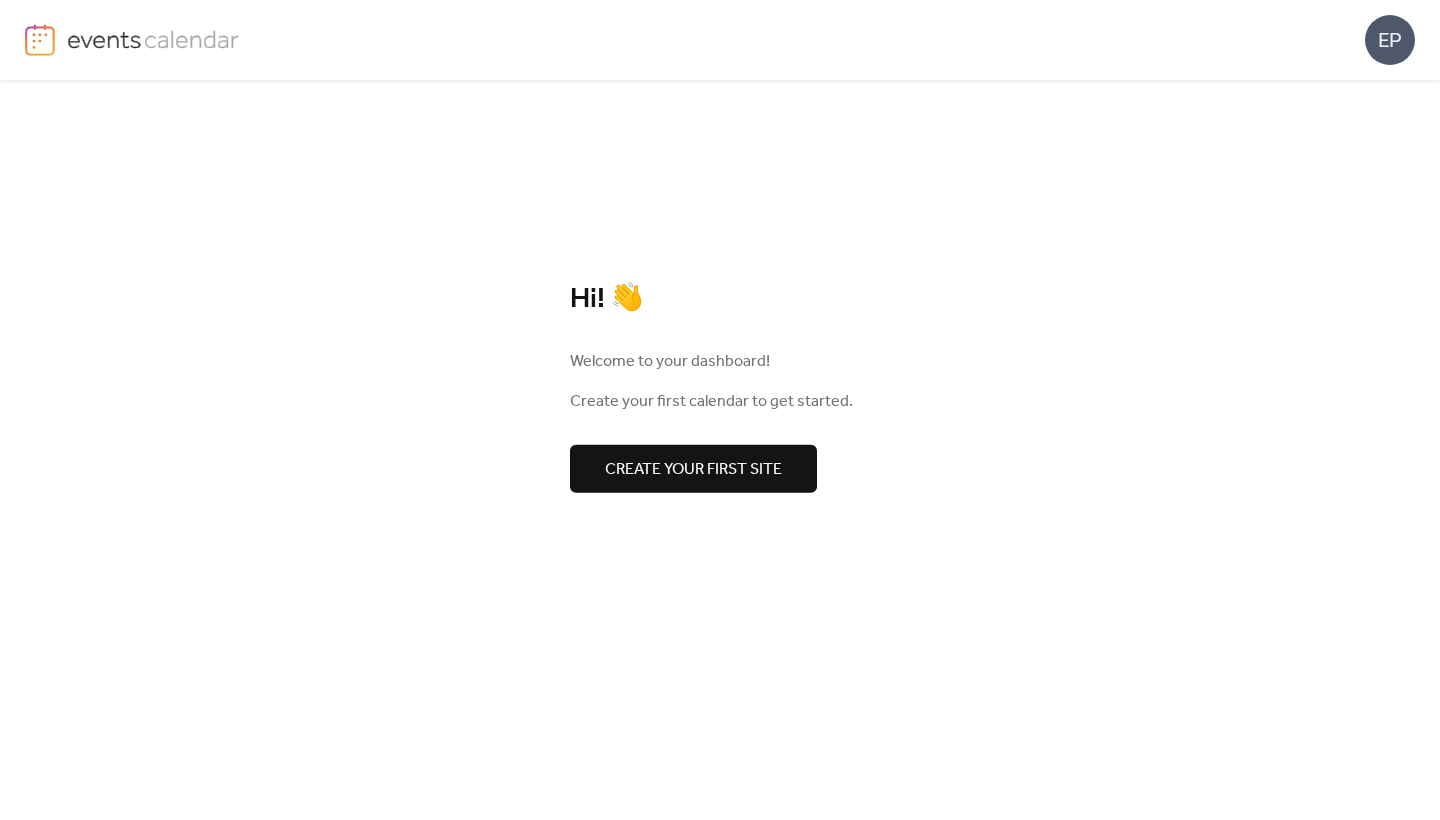 click on "Create your first site" at bounding box center [693, 469] 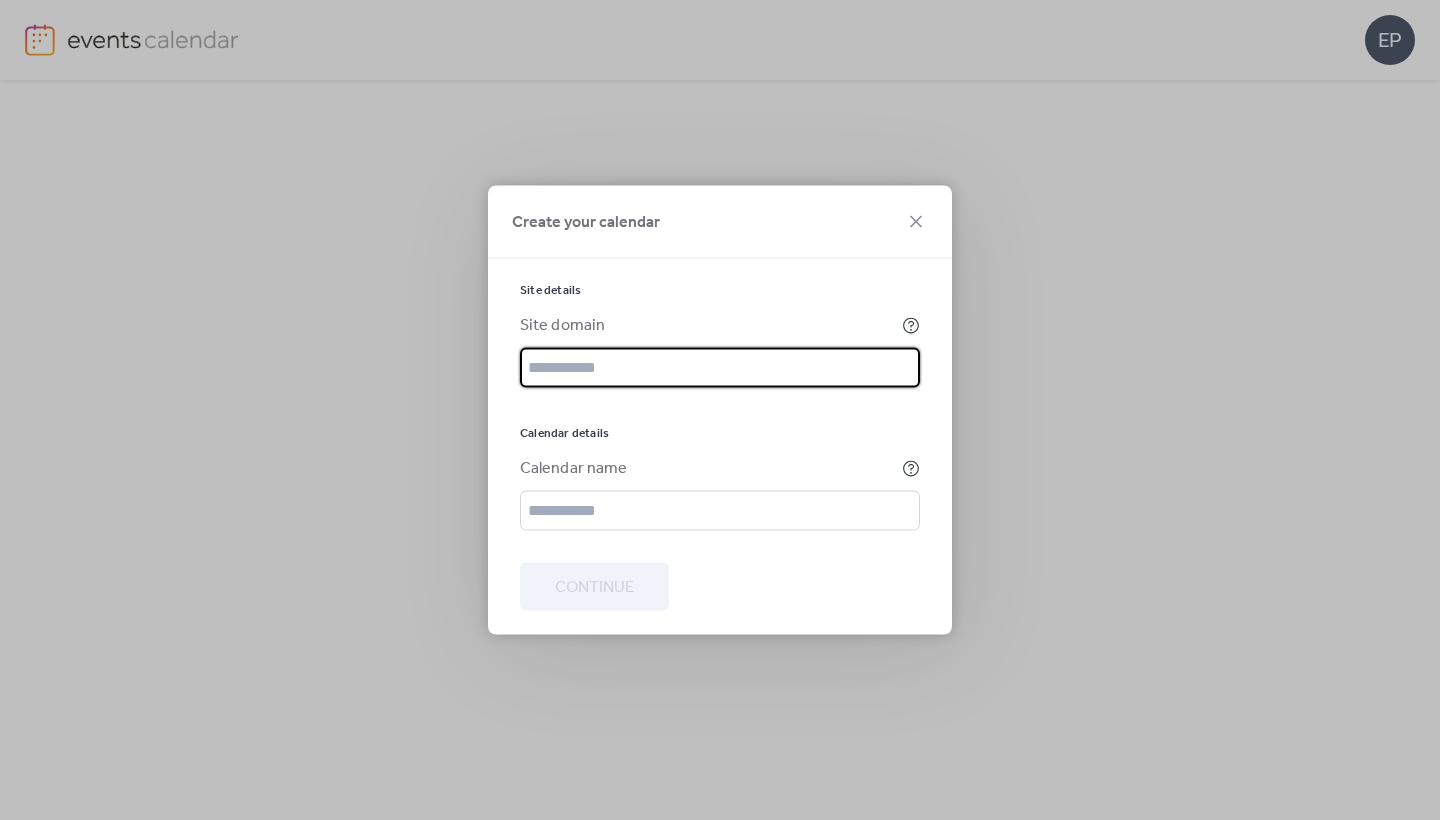 click at bounding box center [720, 368] 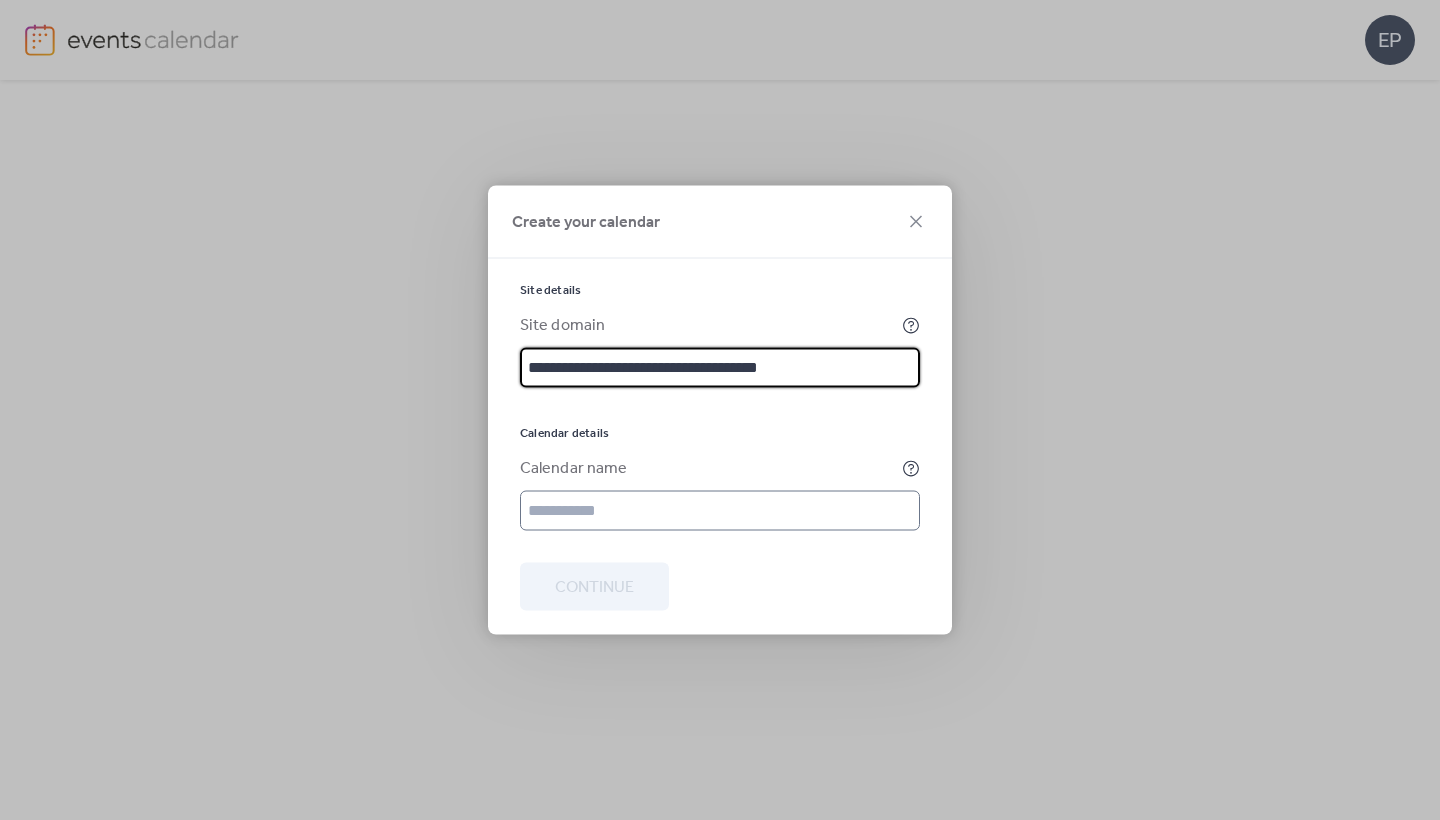 type on "**********" 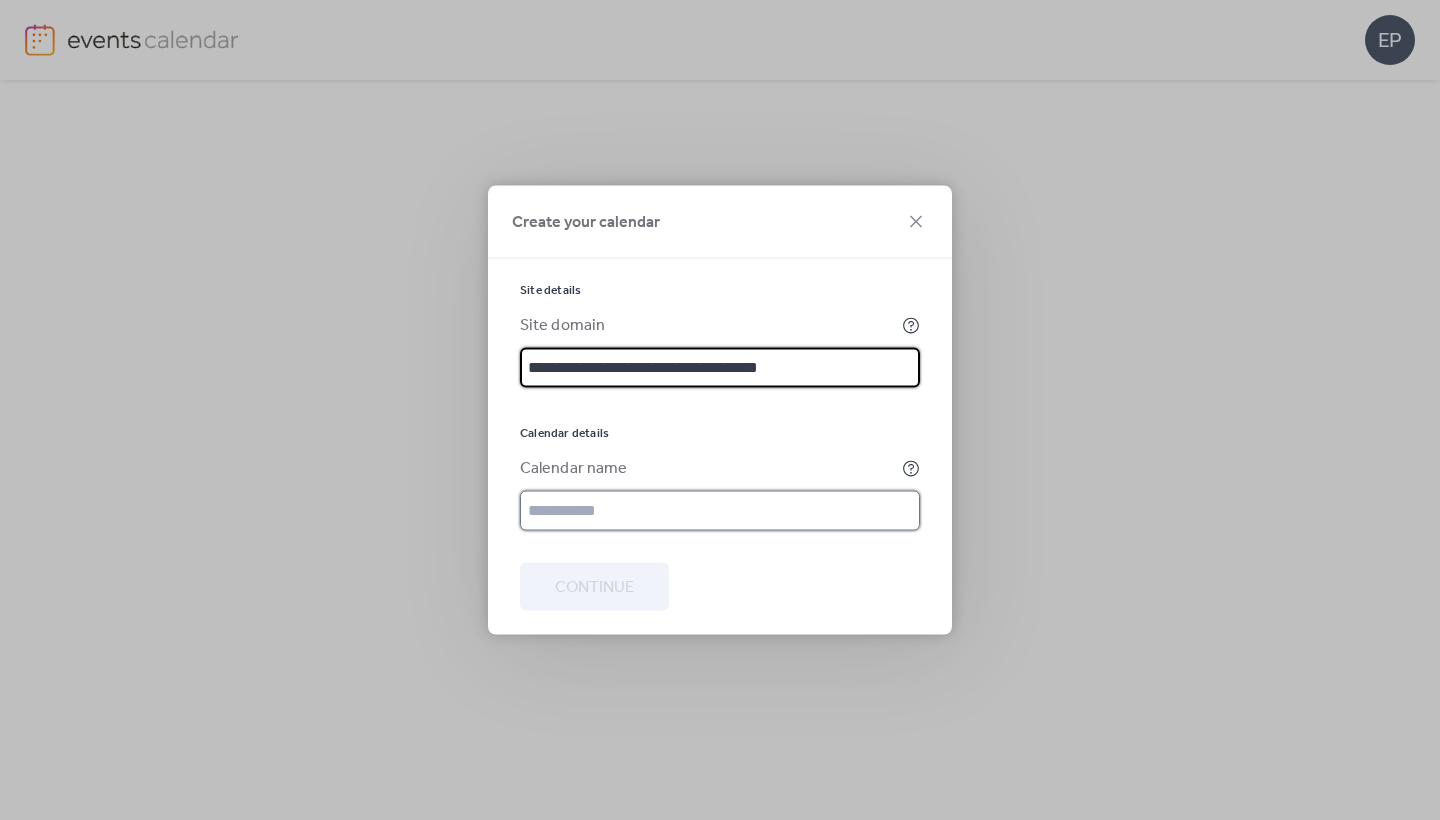 click at bounding box center (720, 511) 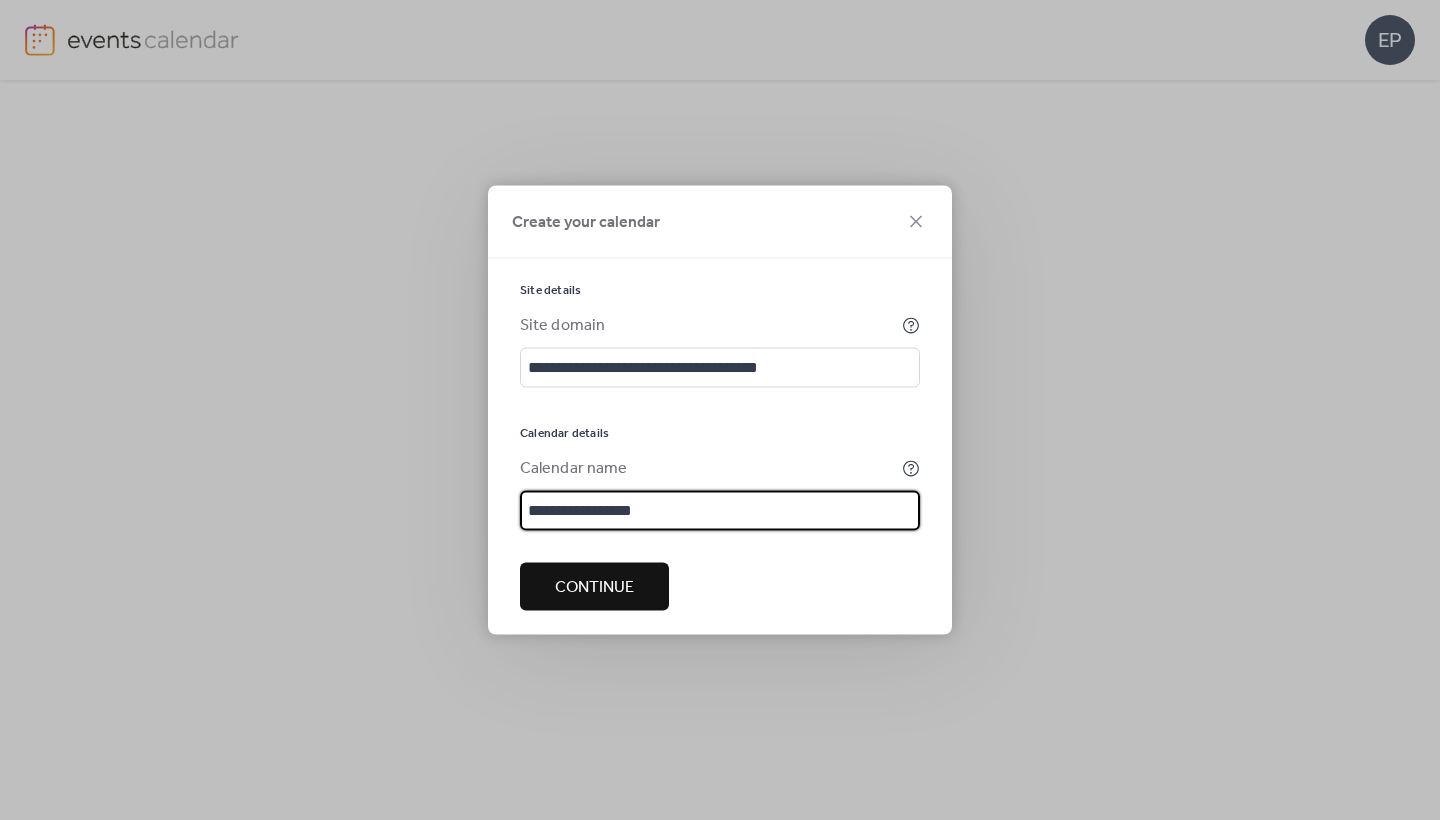 type on "**********" 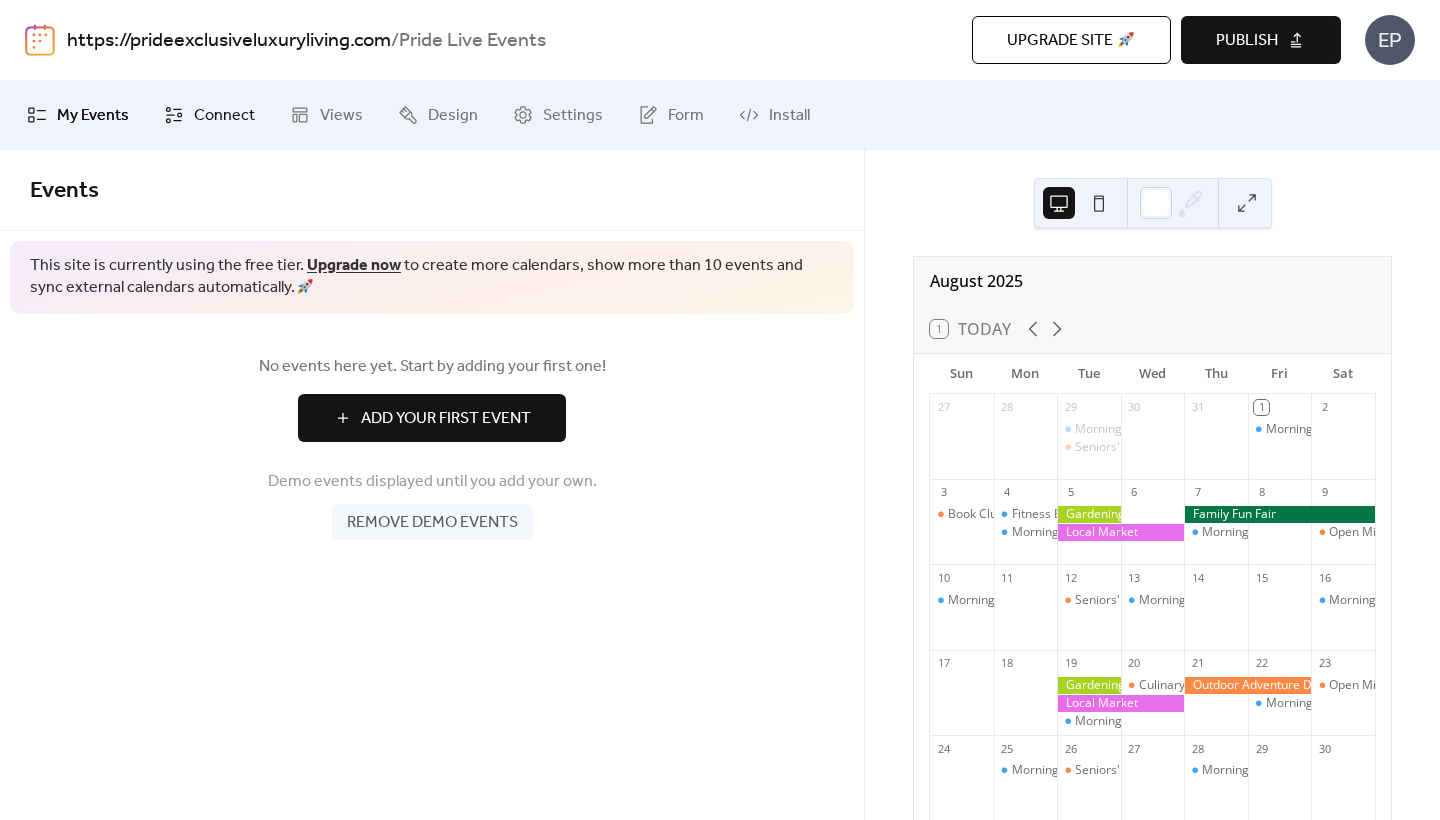 click on "Connect" at bounding box center [224, 116] 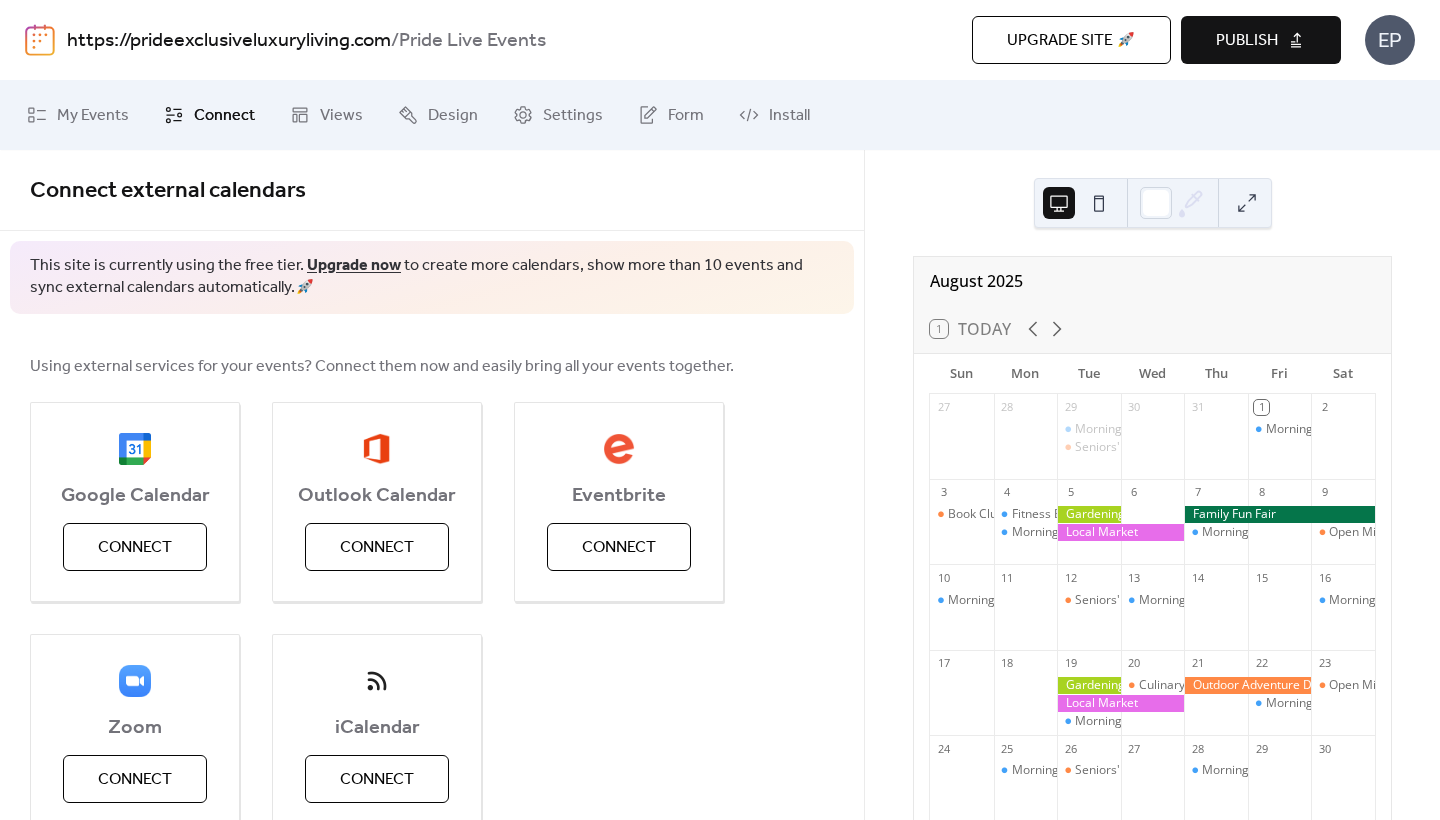 scroll, scrollTop: 0, scrollLeft: 0, axis: both 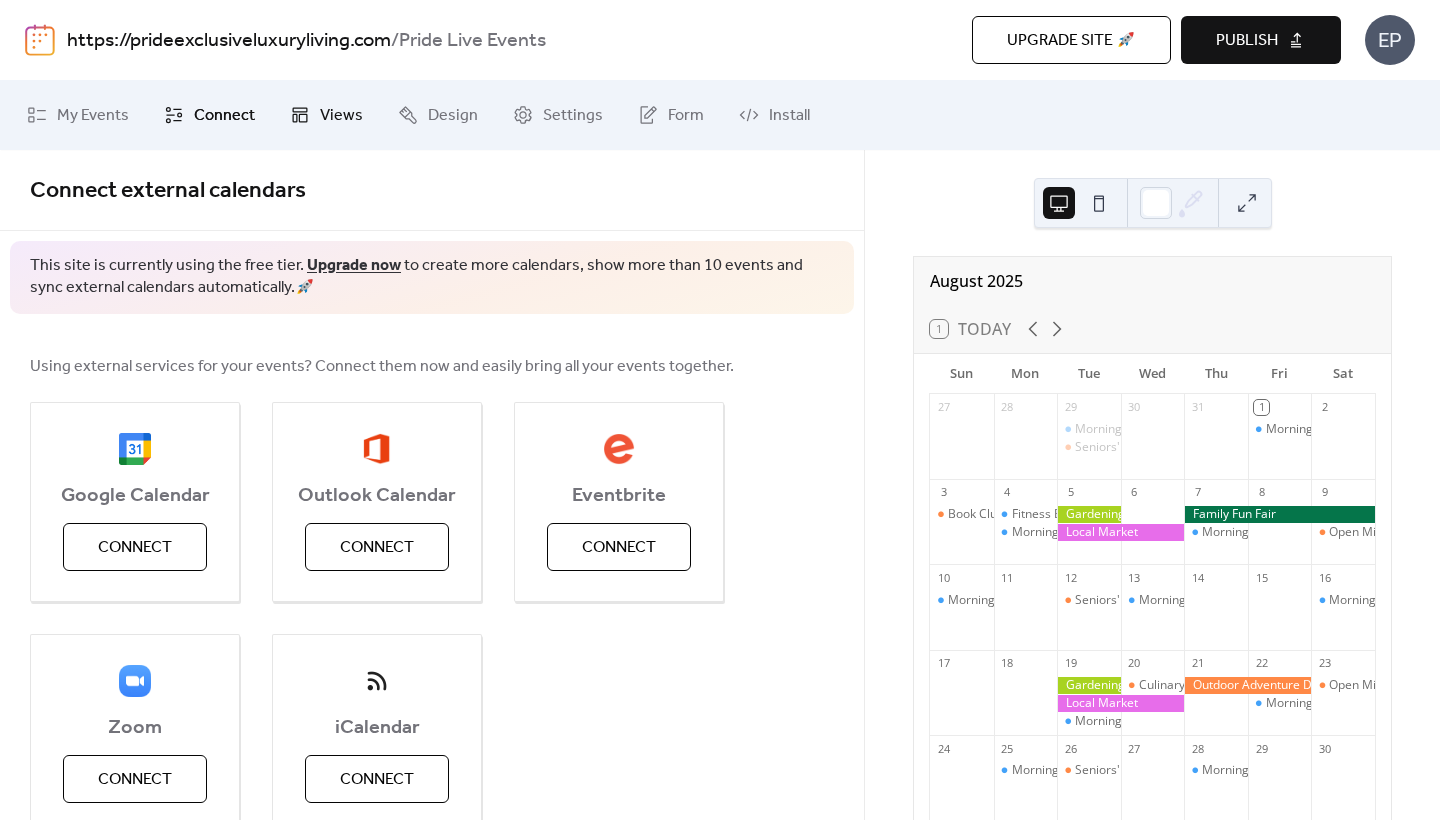 click 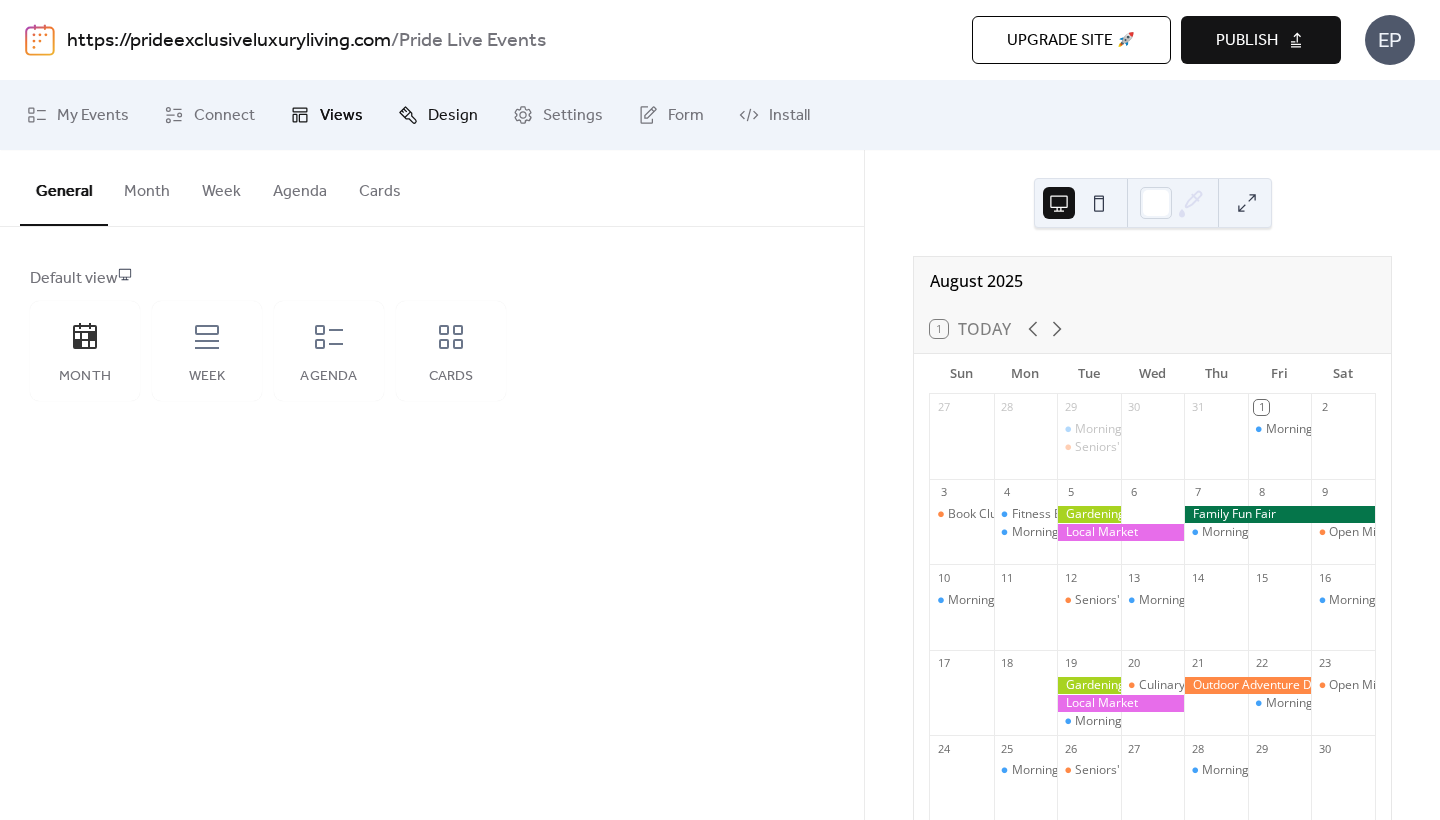 click on "Design" at bounding box center (453, 116) 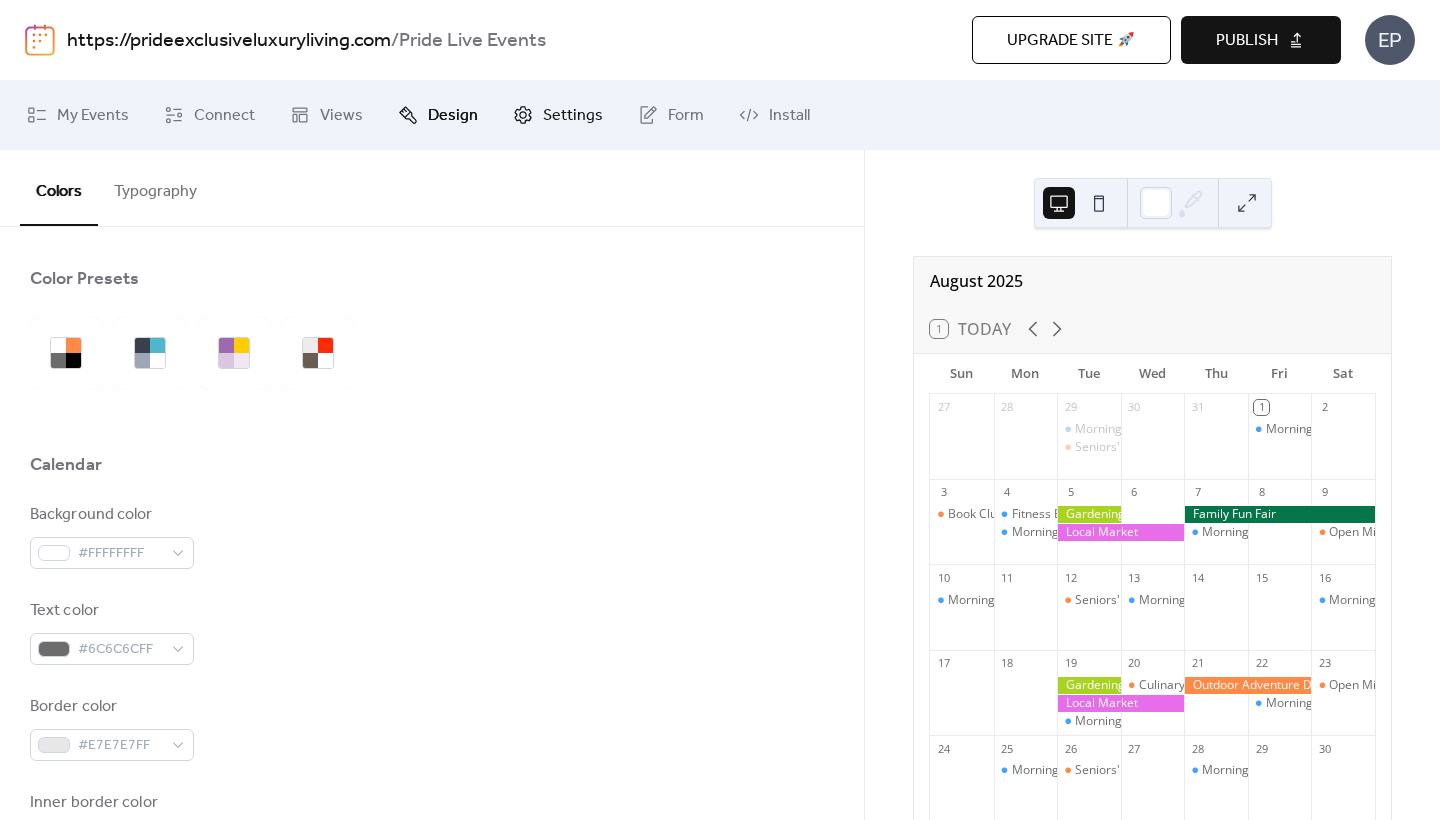 click on "Settings" at bounding box center [558, 115] 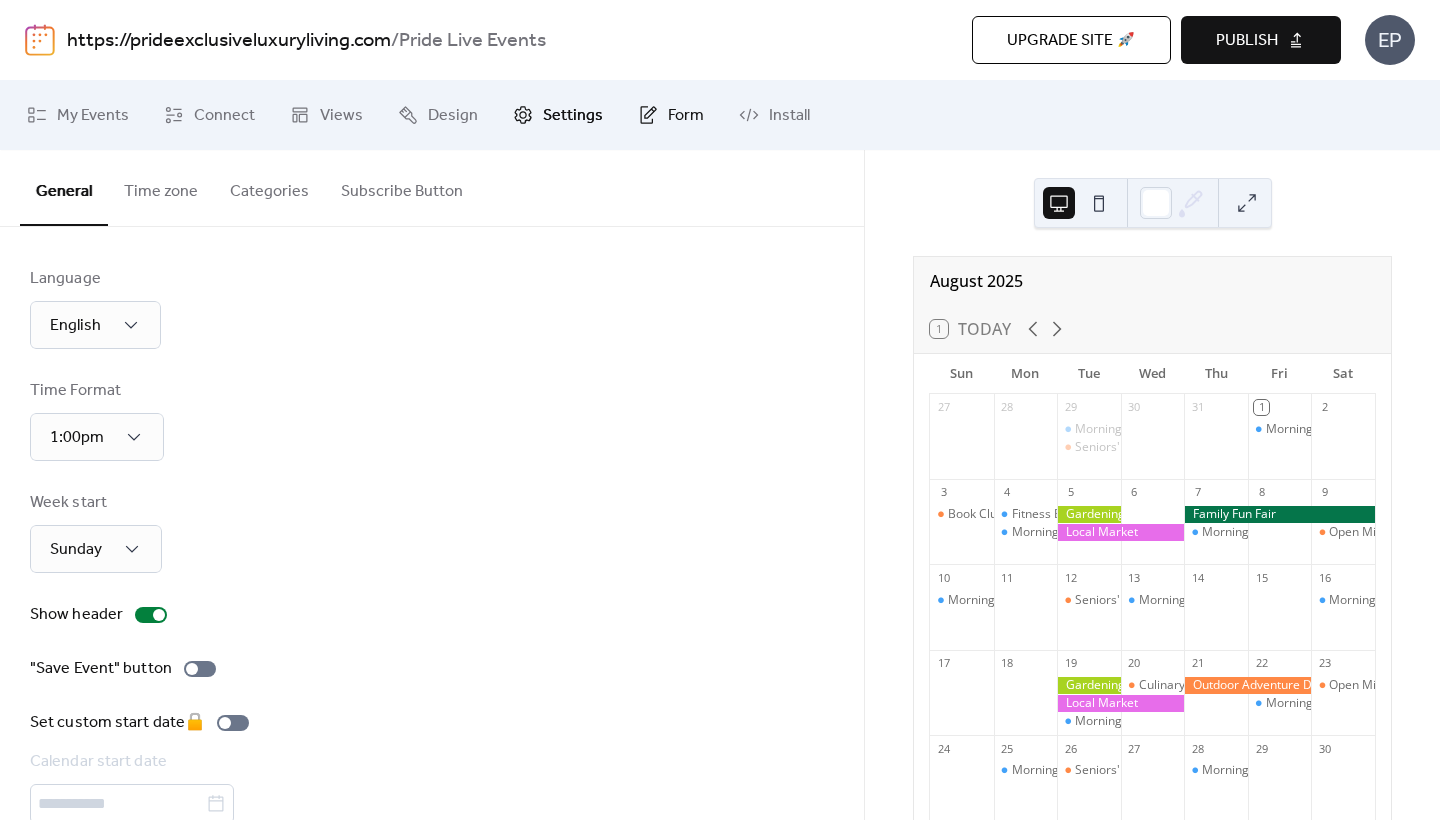 click on "Form" at bounding box center [671, 115] 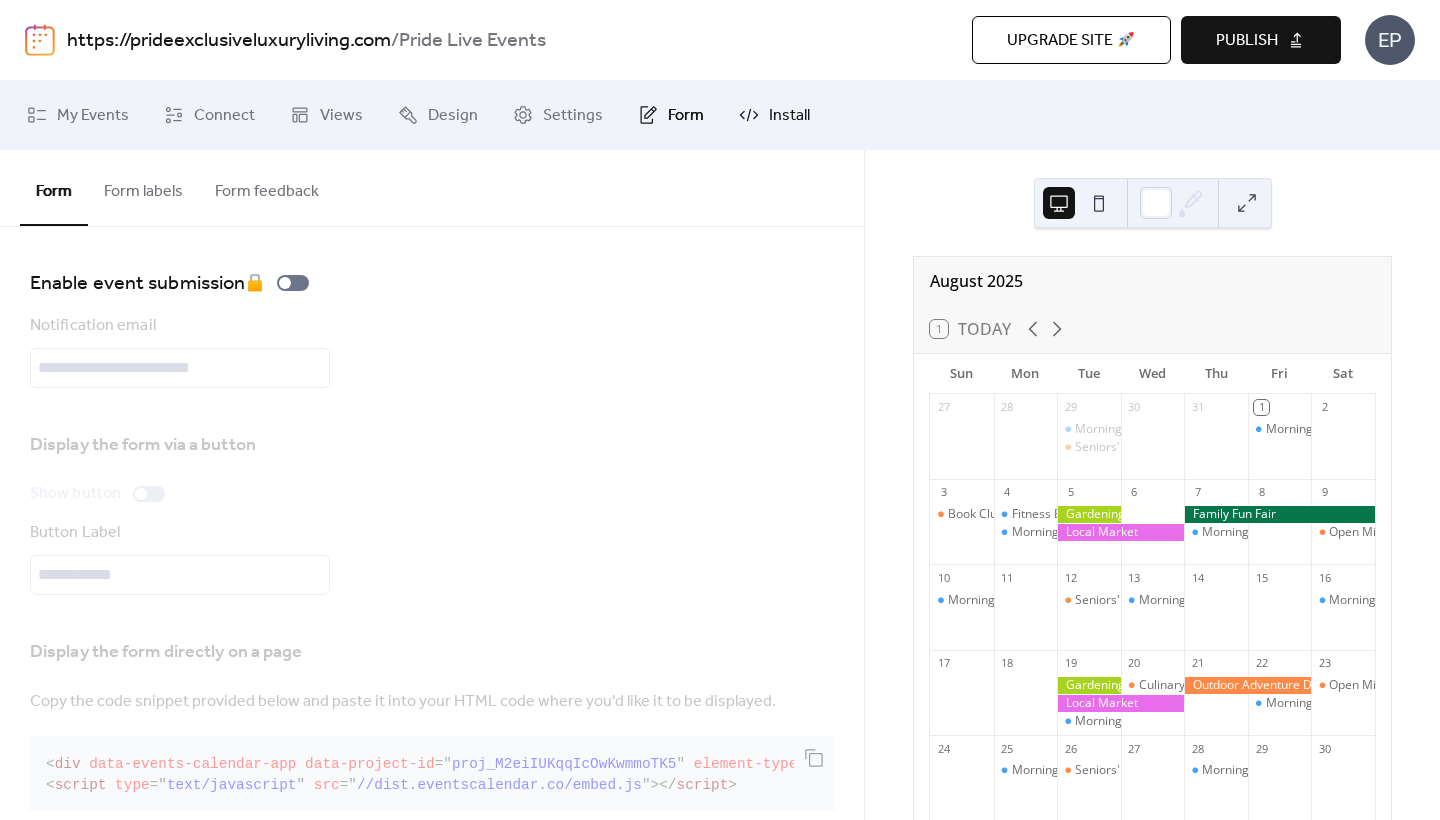 click on "Install" at bounding box center (789, 116) 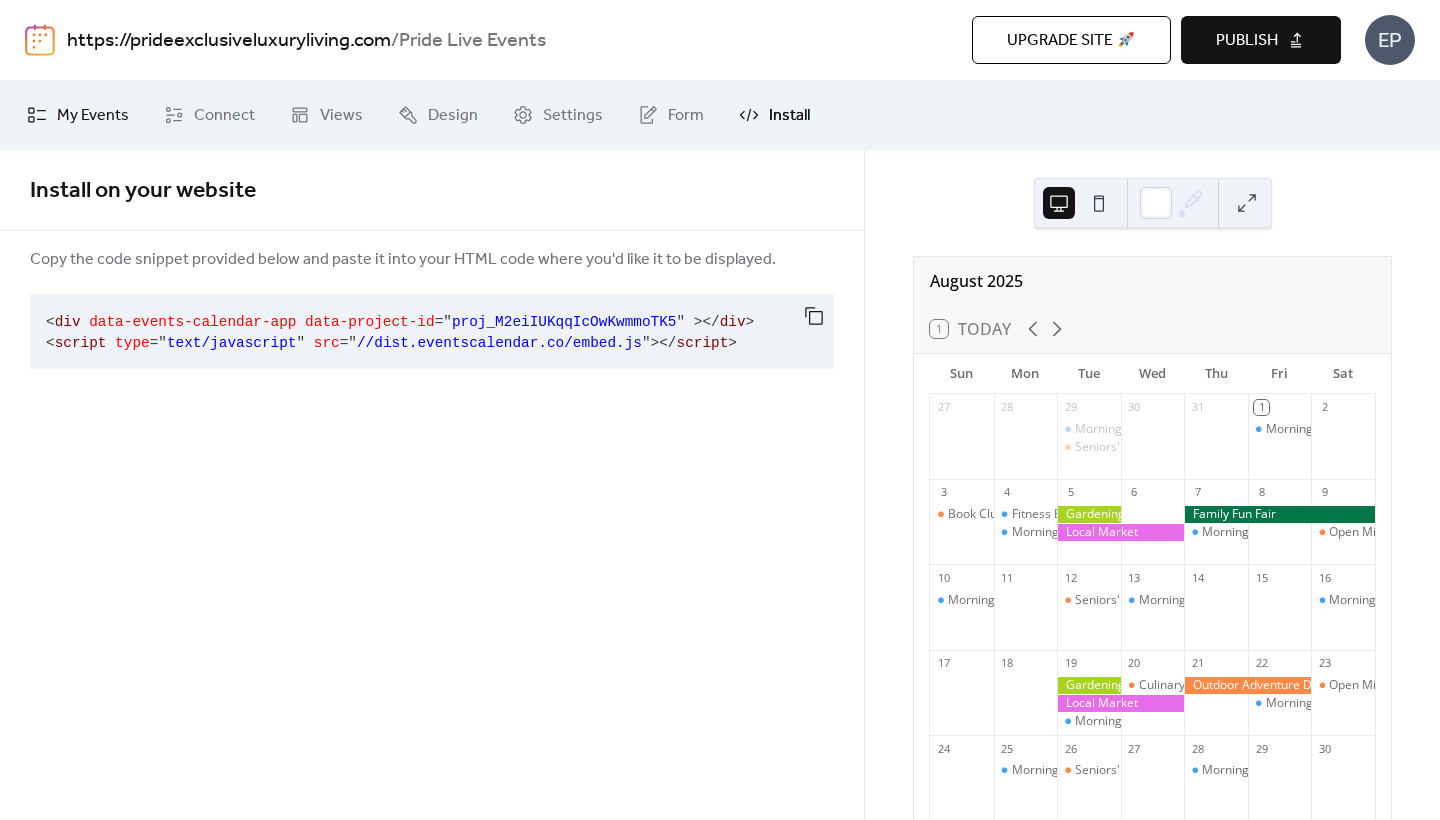 click on "My Events" at bounding box center (93, 116) 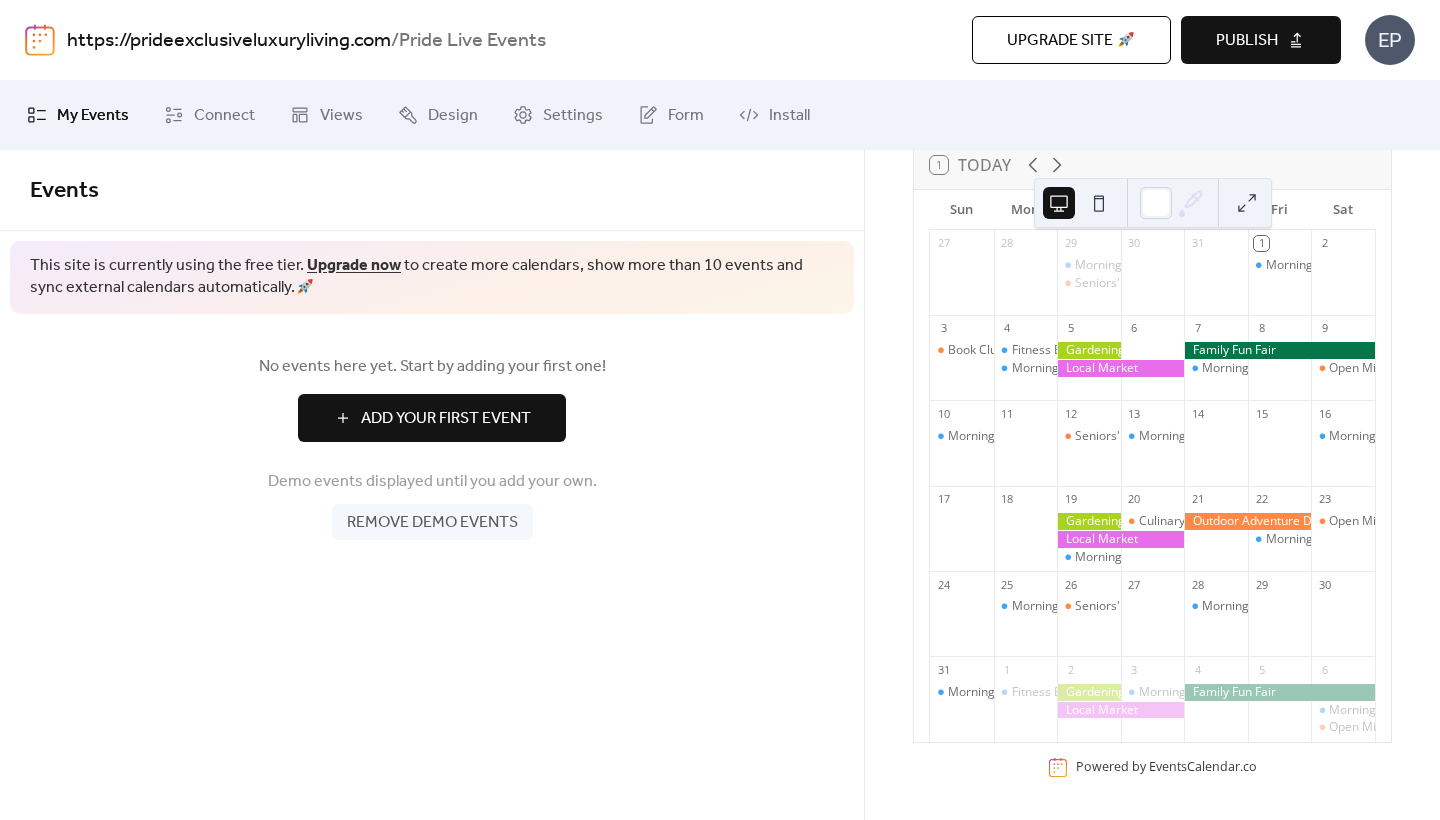scroll, scrollTop: 166, scrollLeft: 0, axis: vertical 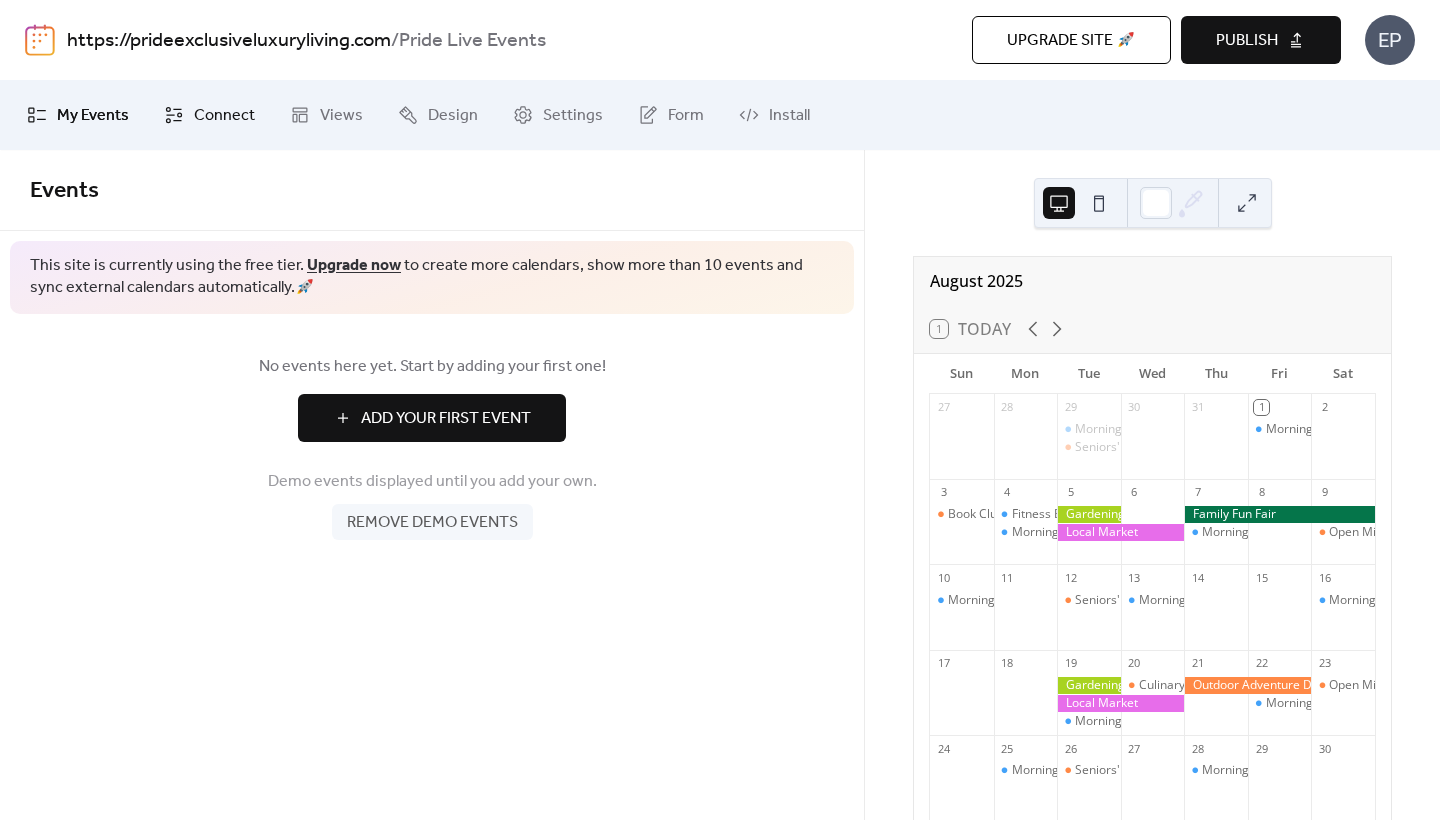 click on "Connect" at bounding box center [224, 116] 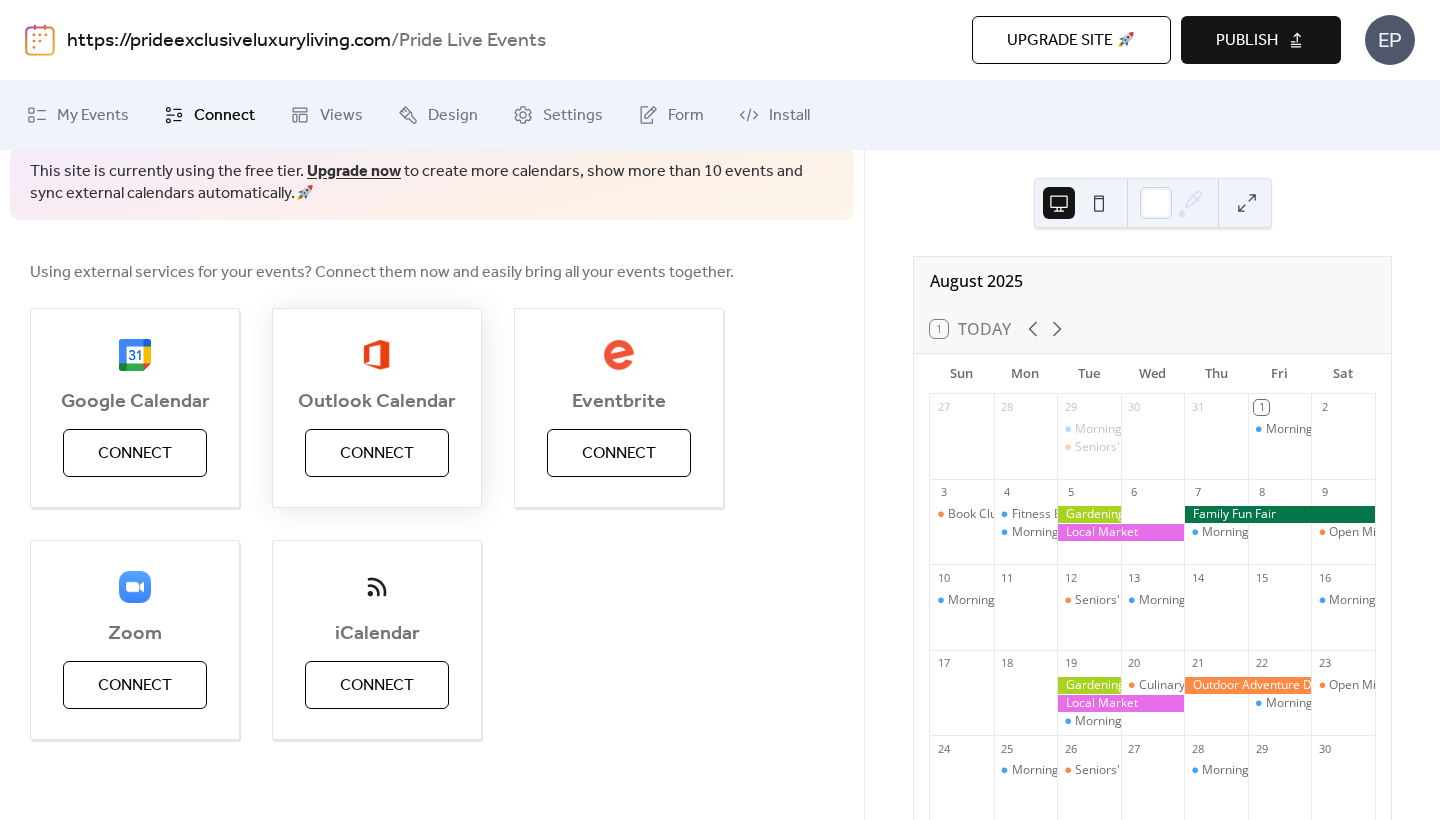 scroll, scrollTop: 101, scrollLeft: 0, axis: vertical 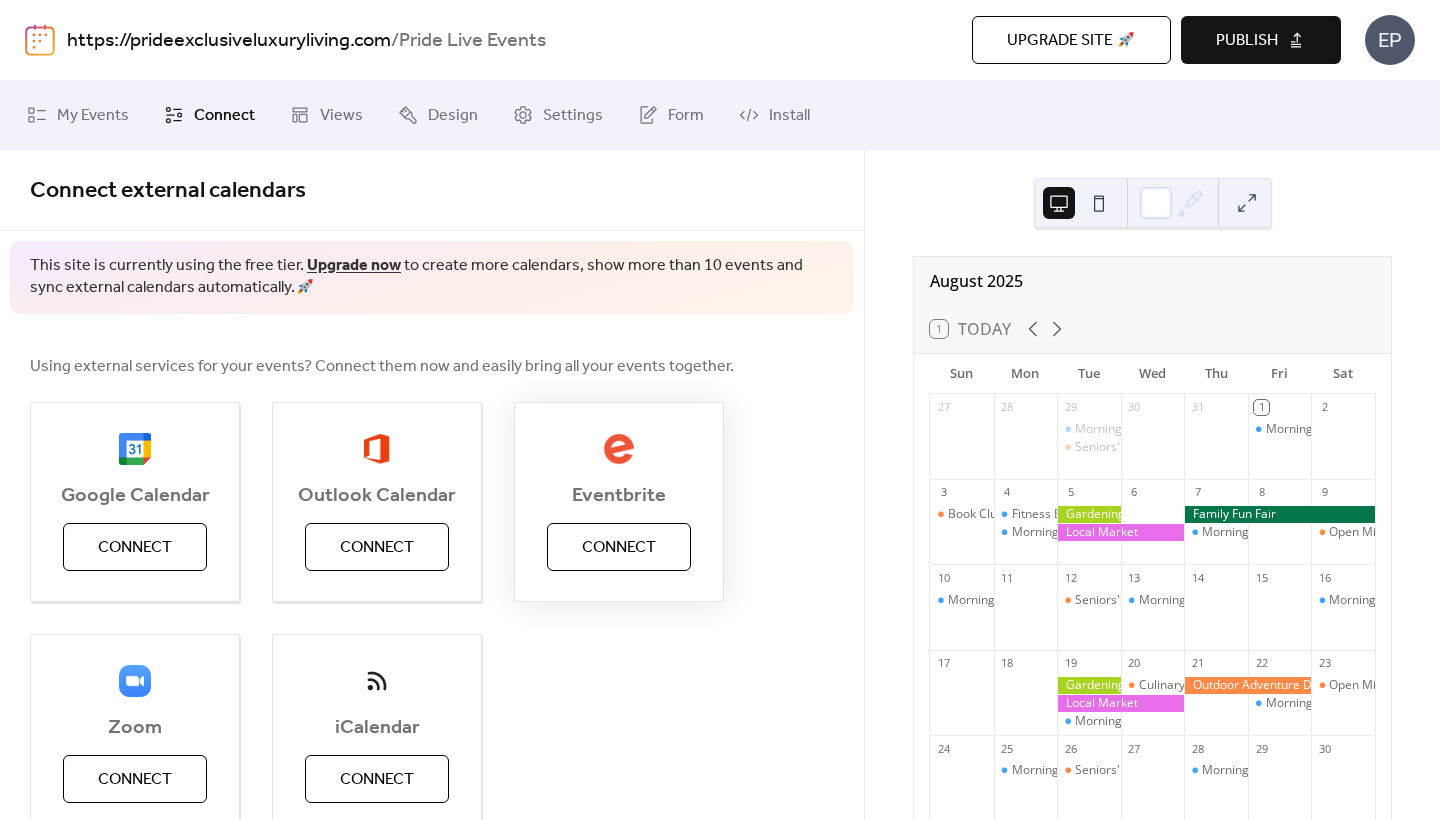 click on "Connect" at bounding box center [619, 548] 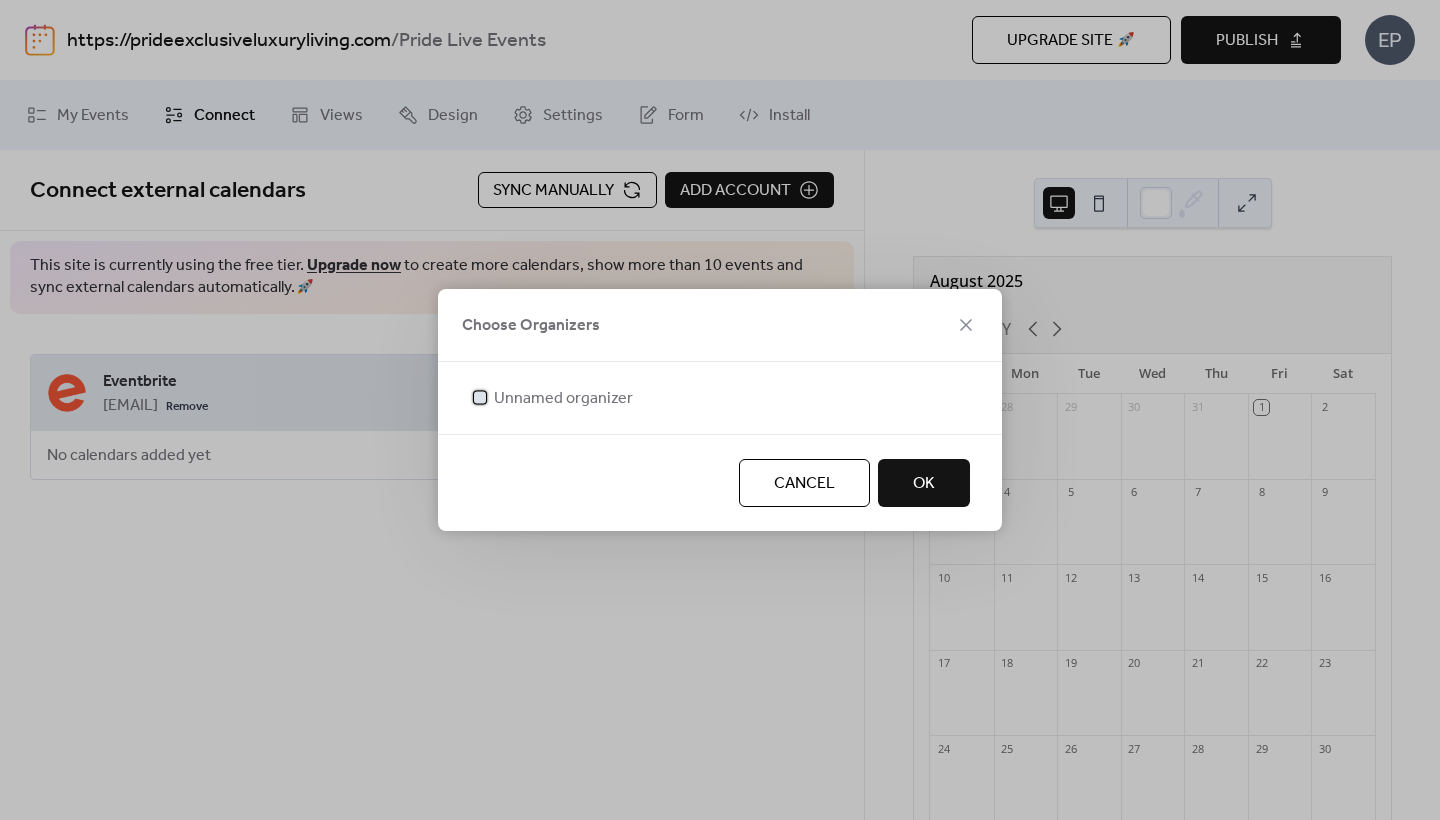 click on "Unnamed organizer" at bounding box center [563, 399] 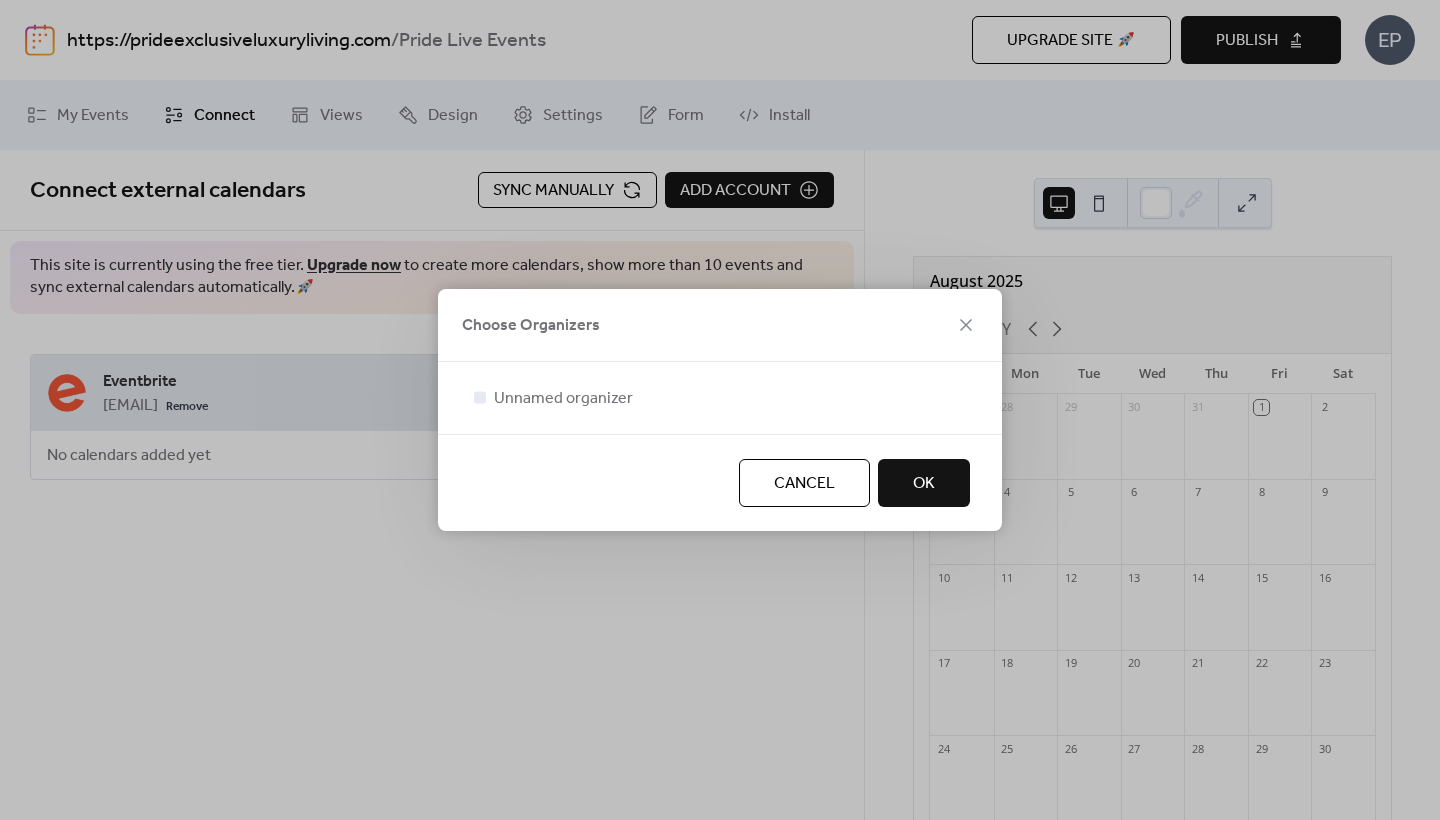 click on "OK" at bounding box center (924, 483) 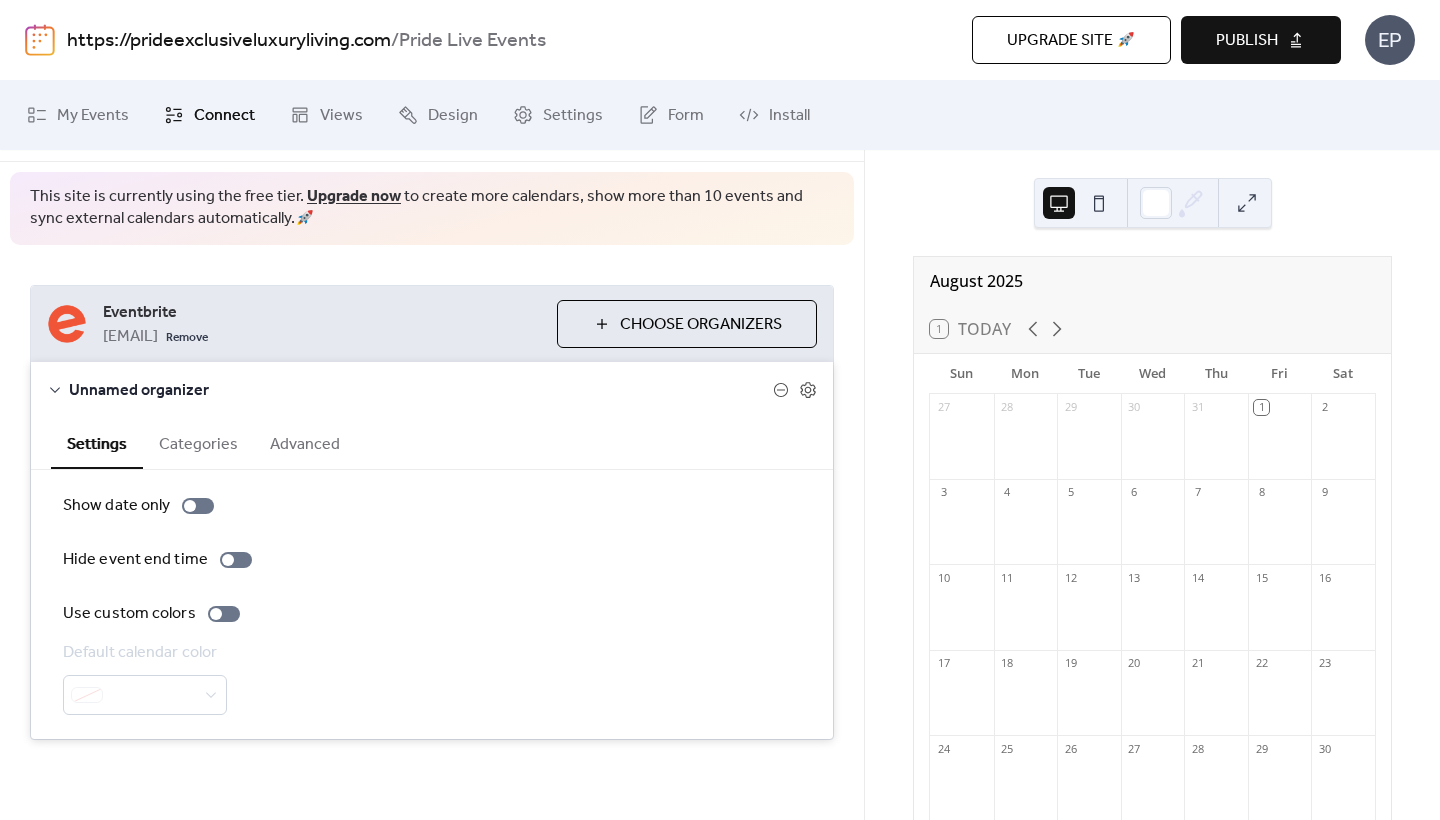 scroll, scrollTop: 76, scrollLeft: 0, axis: vertical 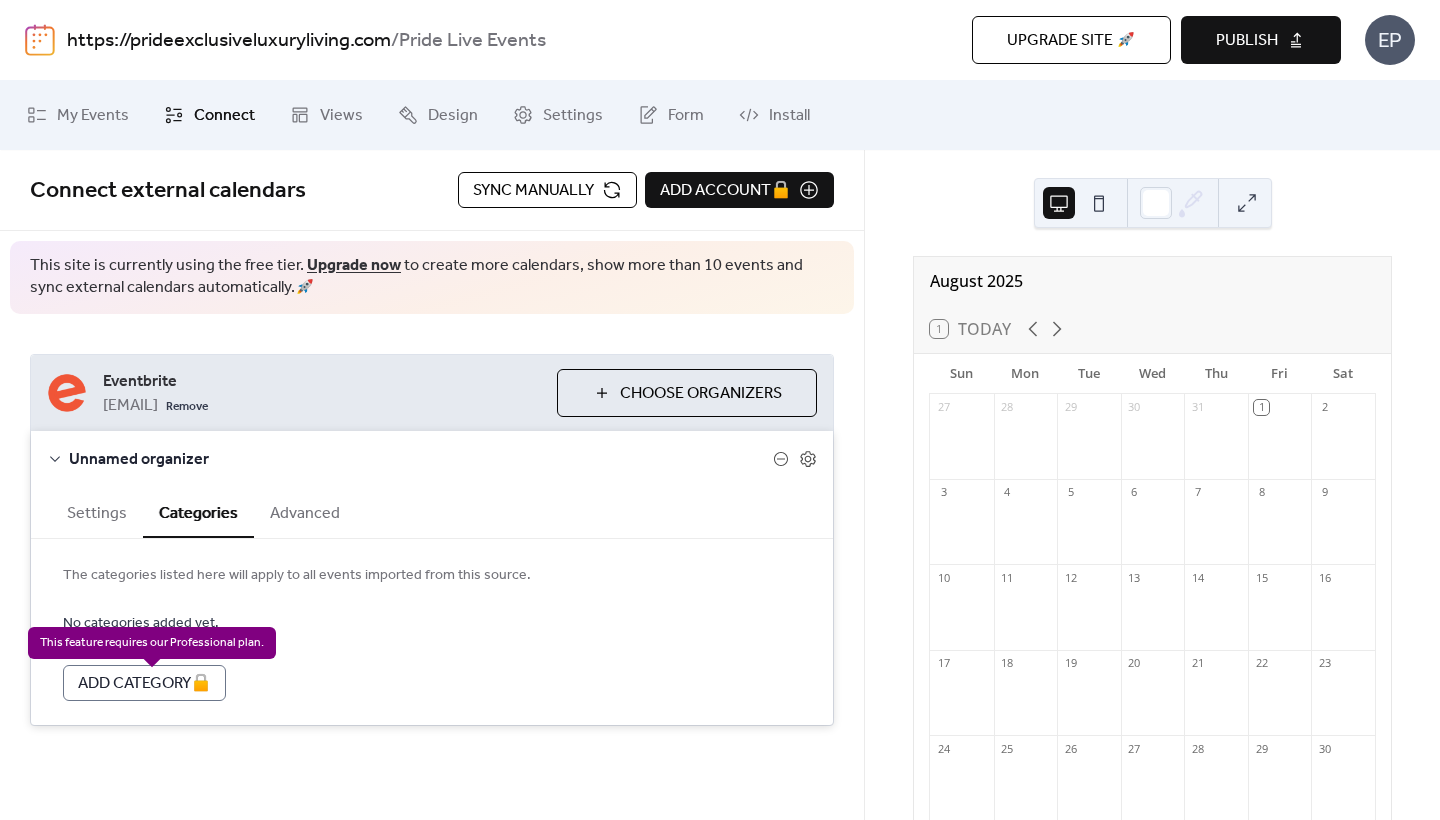 click on "Add Category  🔒" at bounding box center (144, 683) 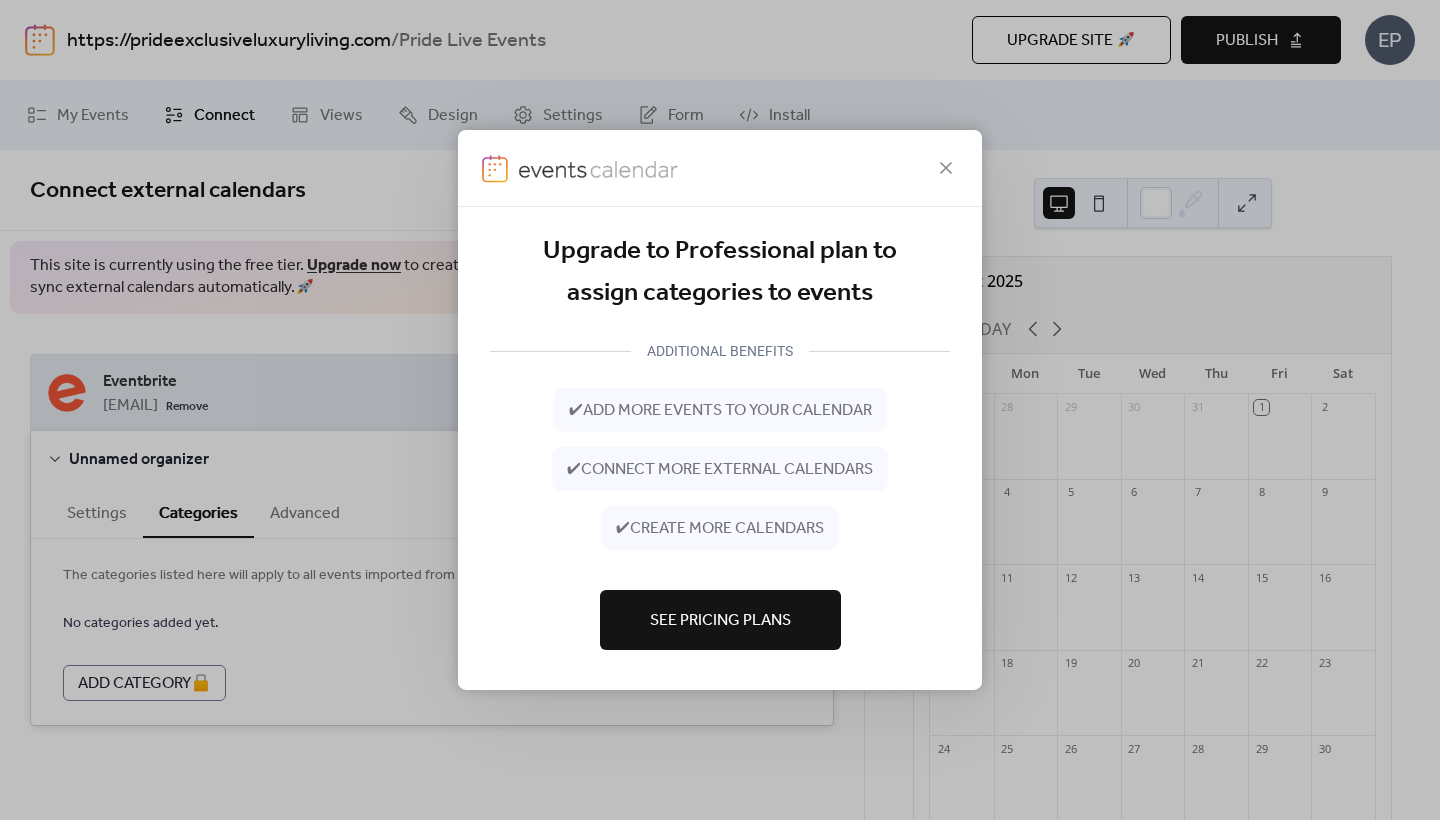 click on "✔  add more events to your calendar" at bounding box center (720, 411) 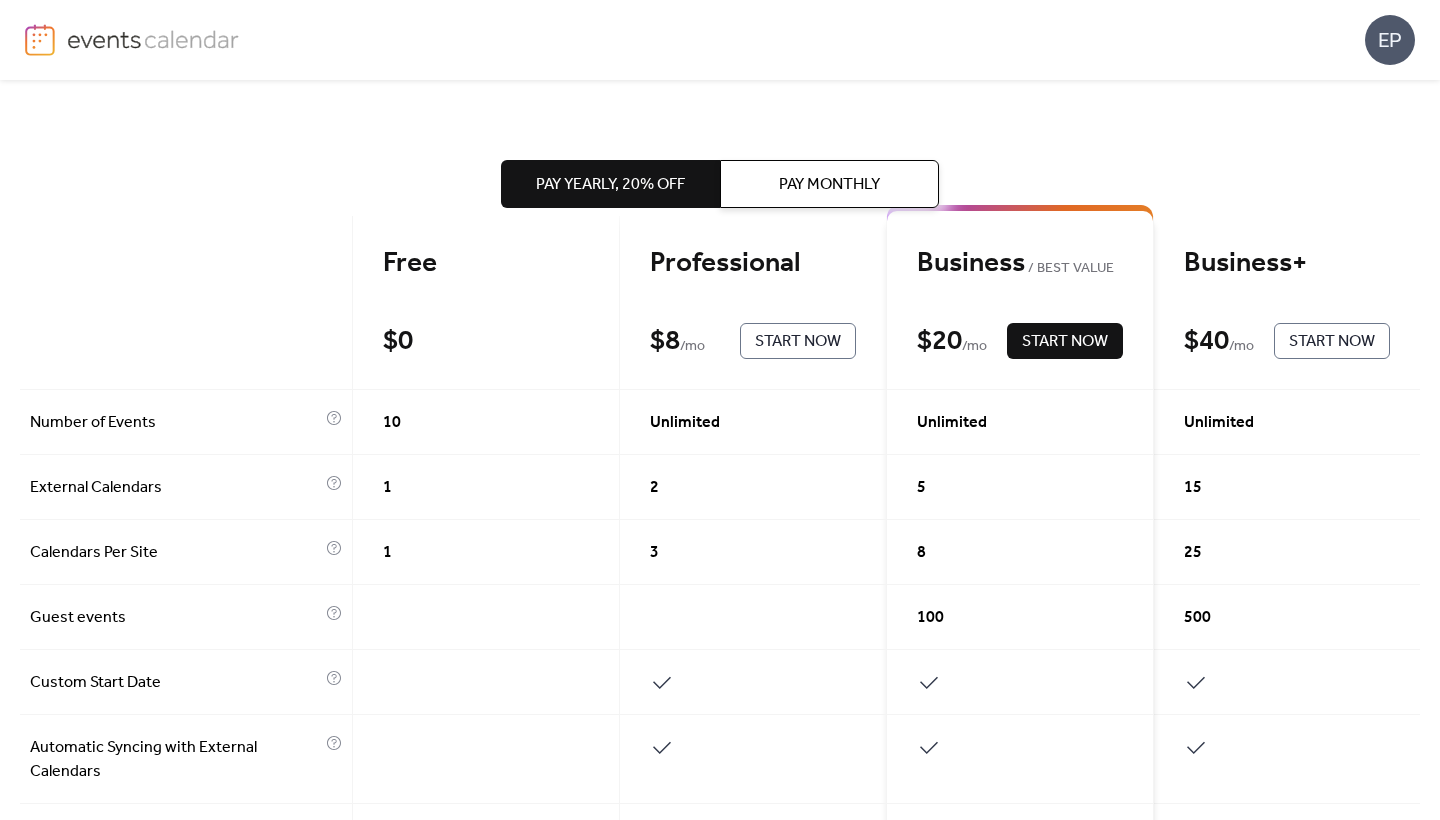scroll, scrollTop: 96, scrollLeft: 0, axis: vertical 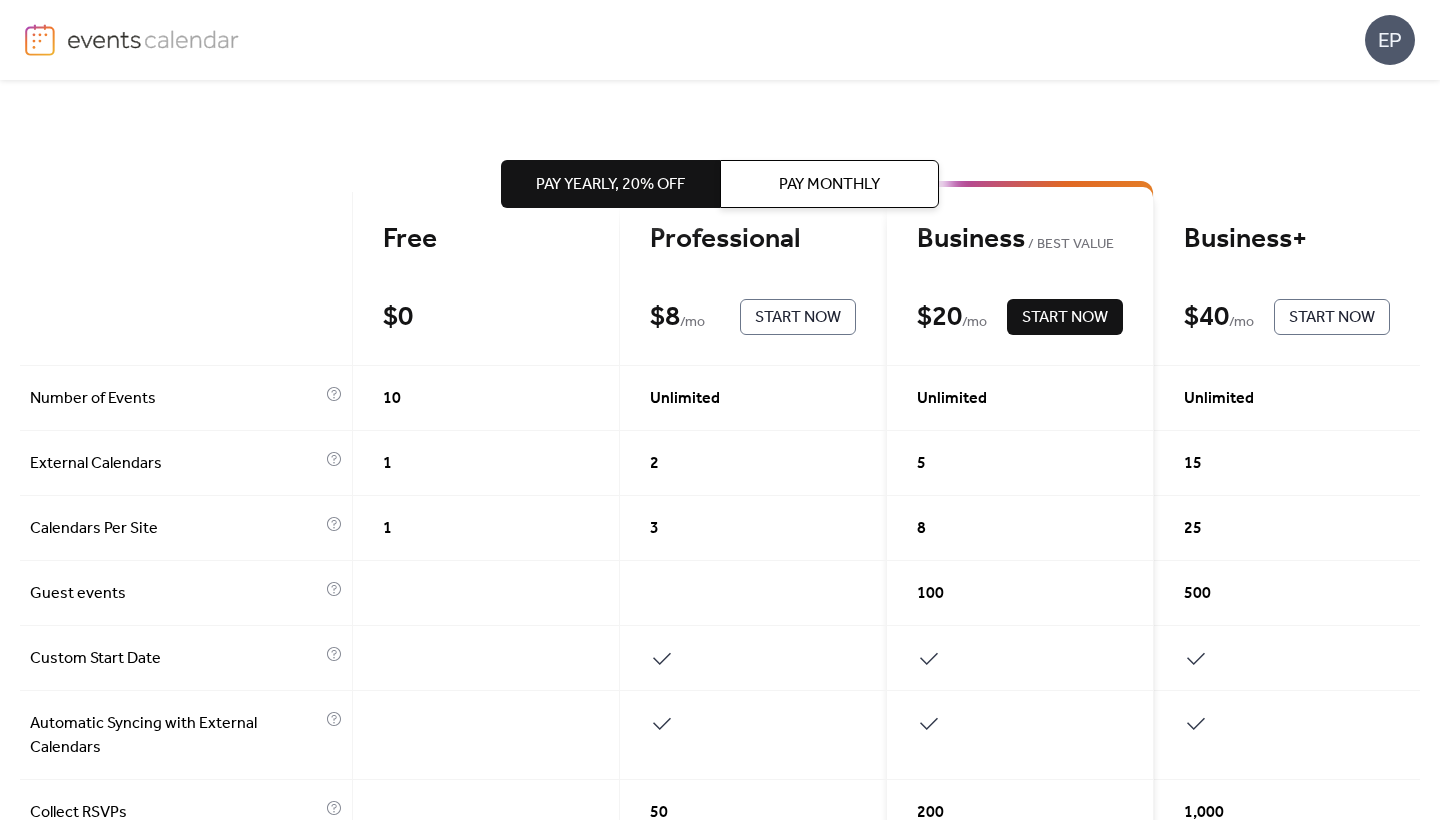 click on "$ 0 Start Now" at bounding box center (486, 317) 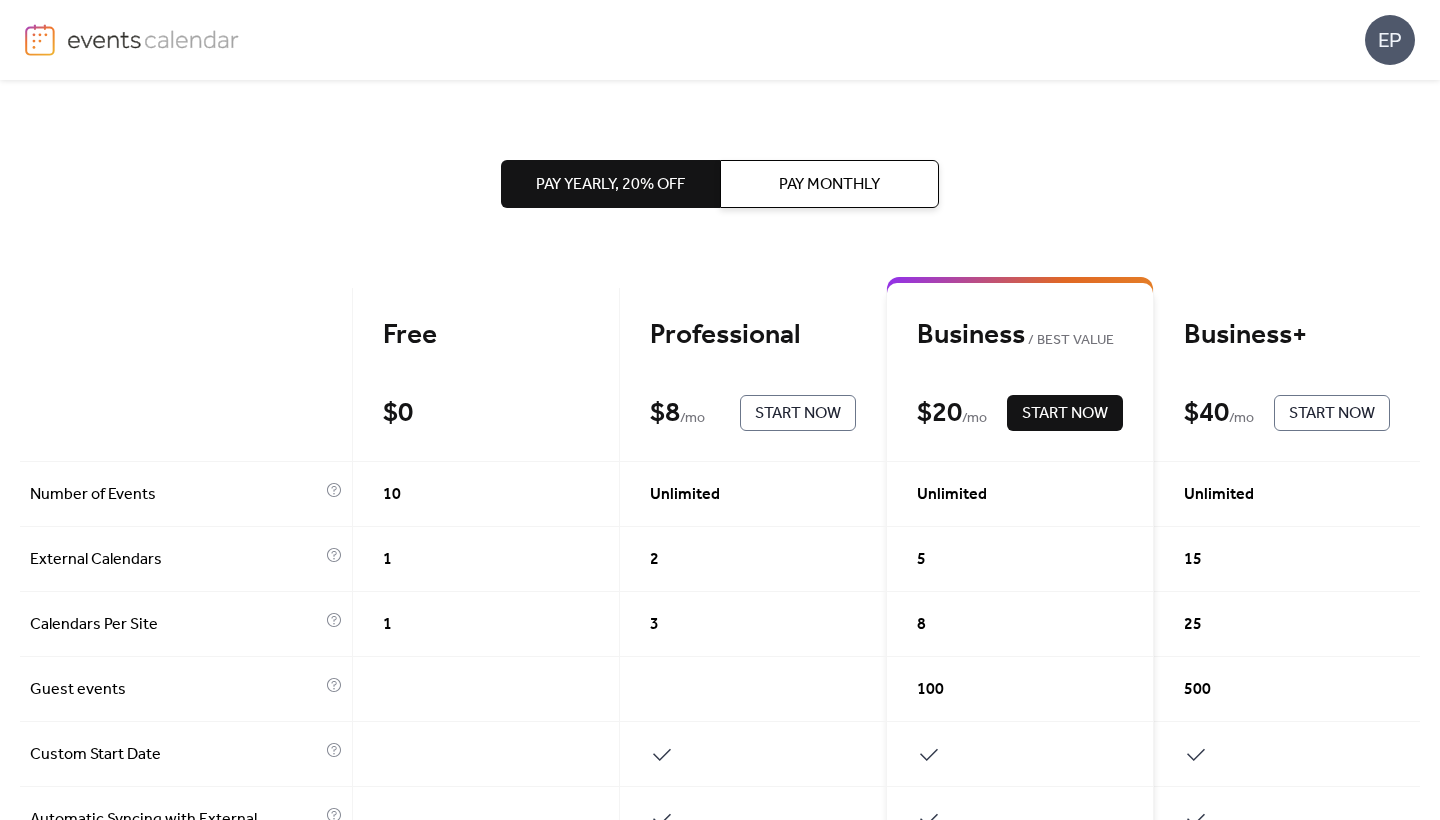 scroll, scrollTop: 0, scrollLeft: 0, axis: both 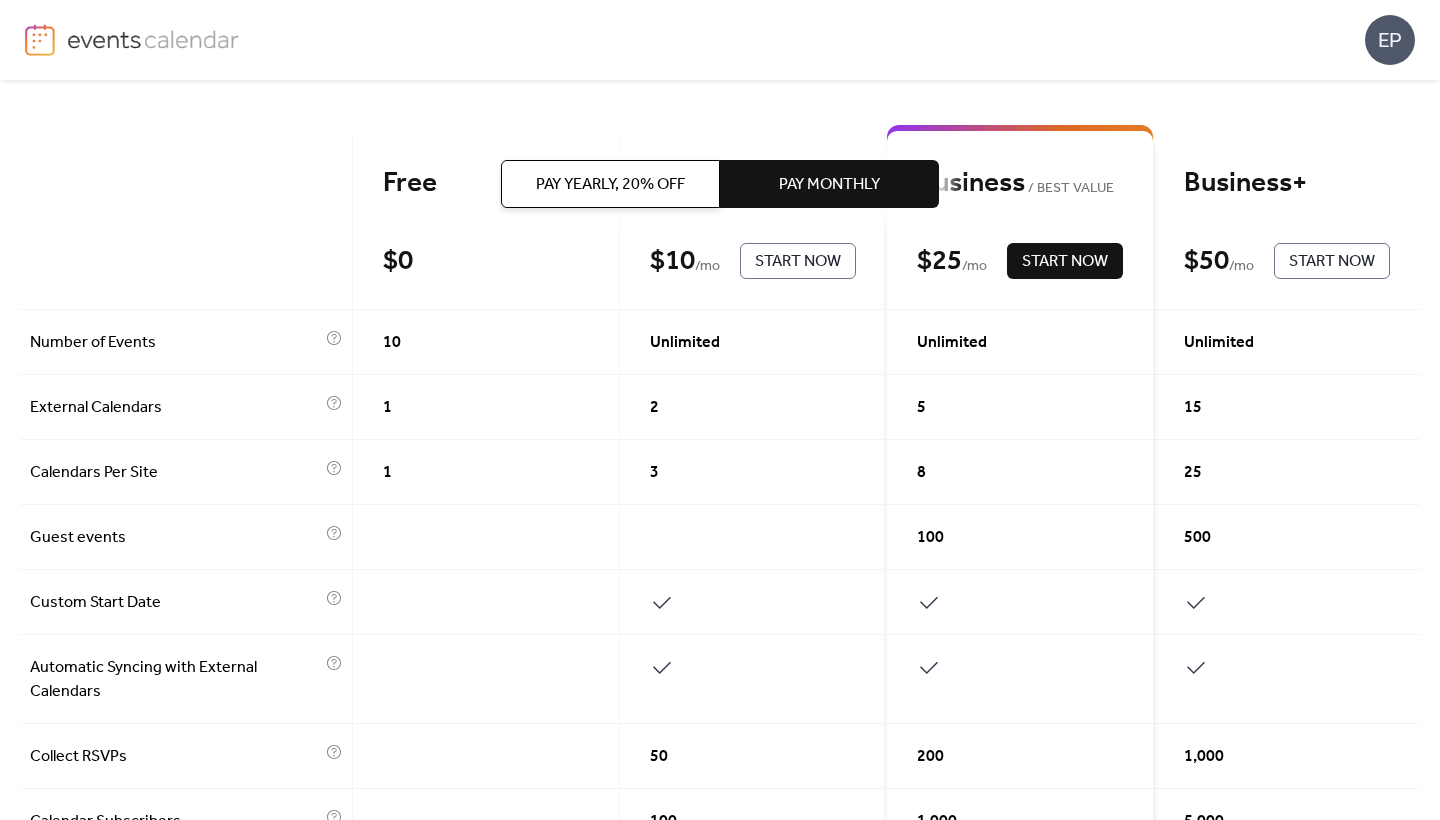 click on "2" at bounding box center [753, 407] 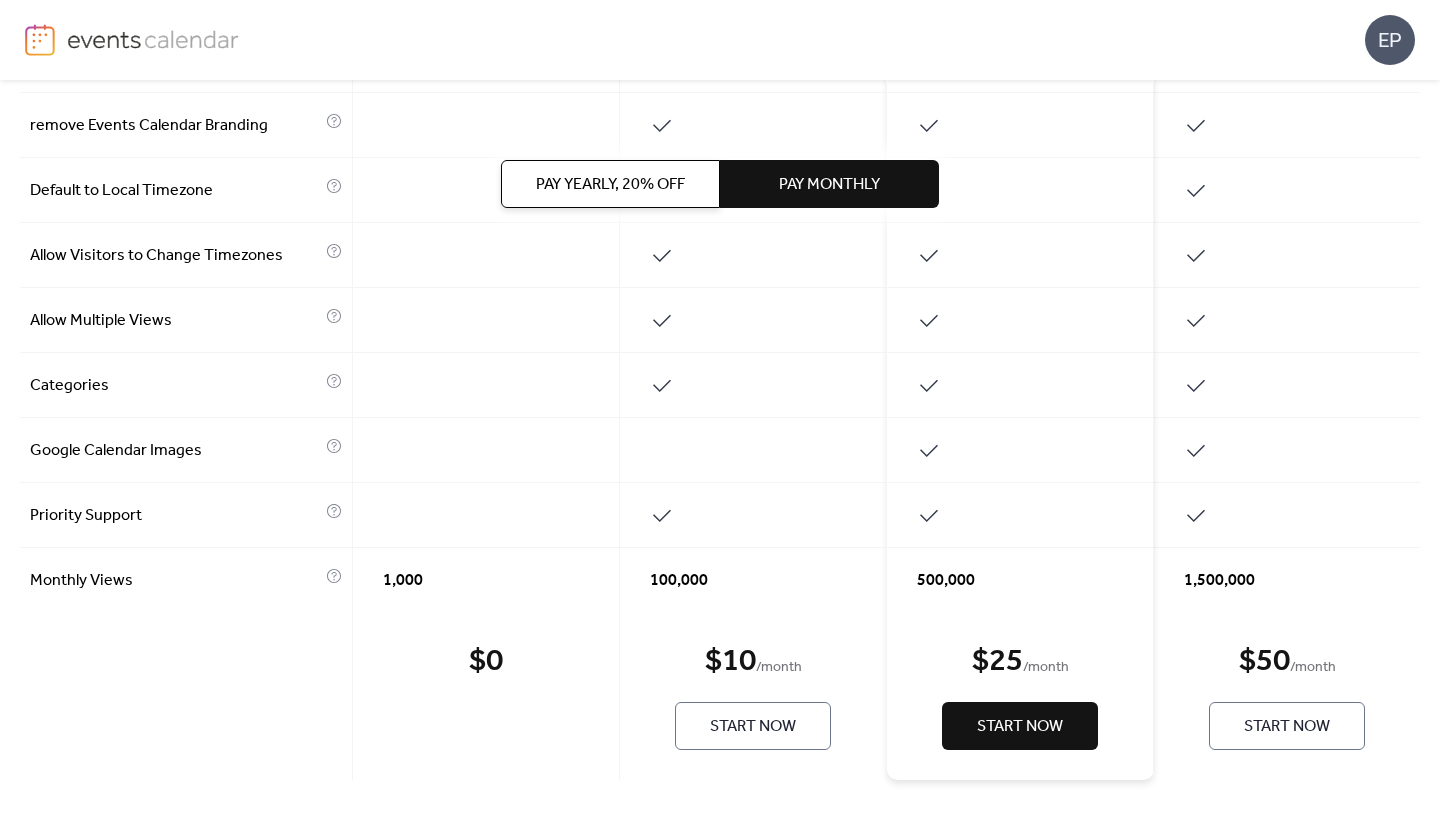scroll, scrollTop: 925, scrollLeft: 0, axis: vertical 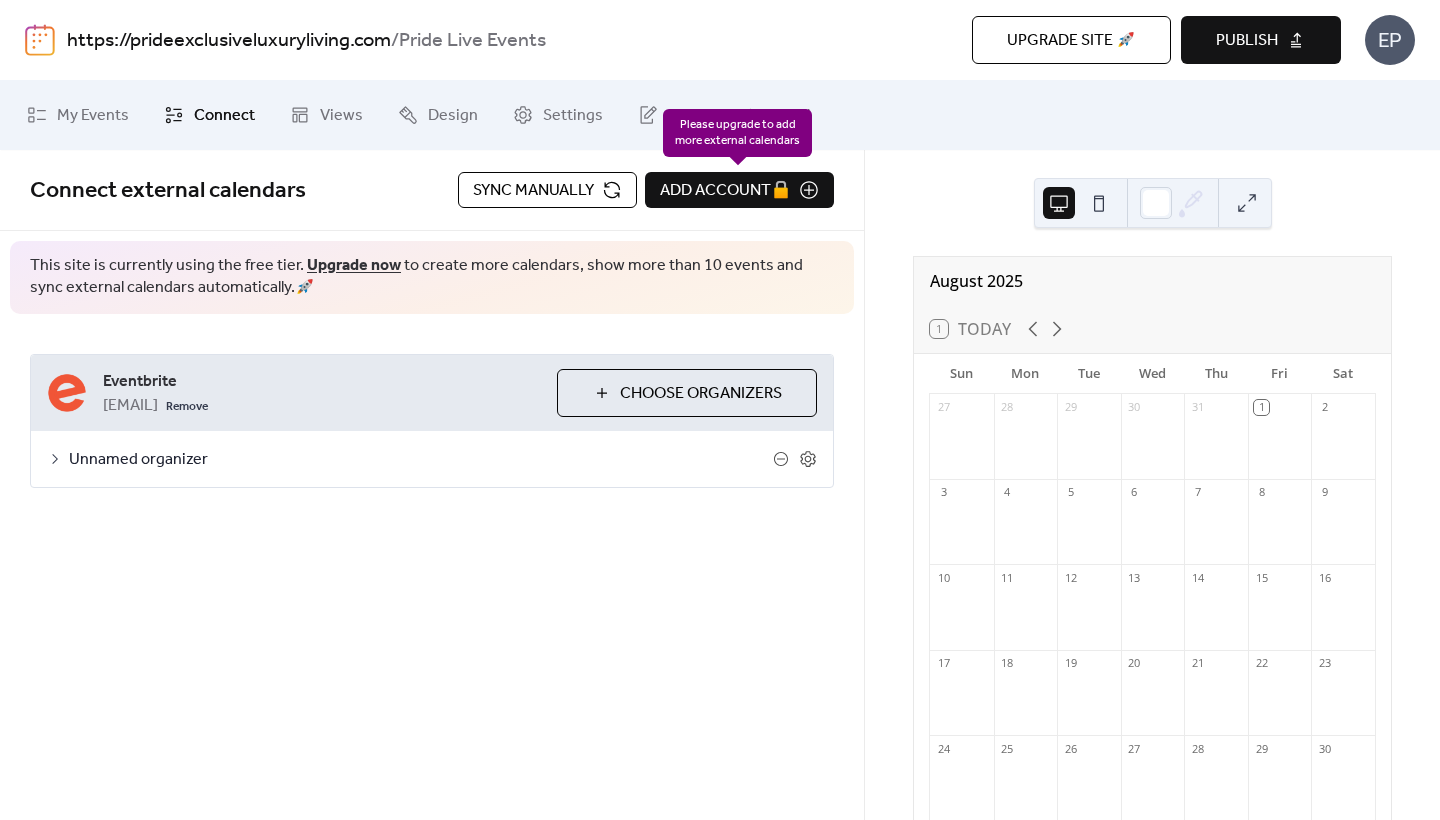 click on "Add account  🔒" at bounding box center (739, 190) 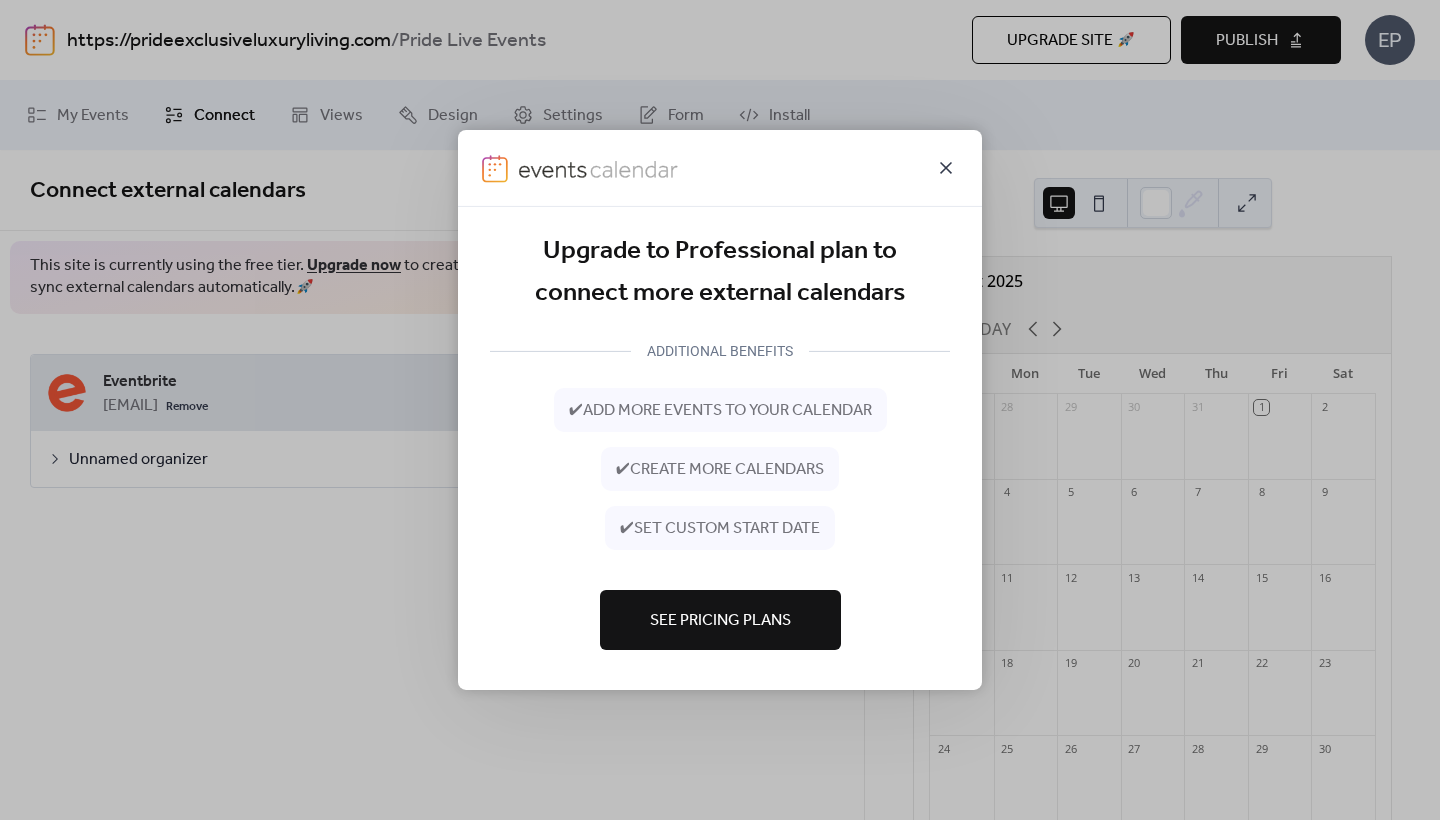 click 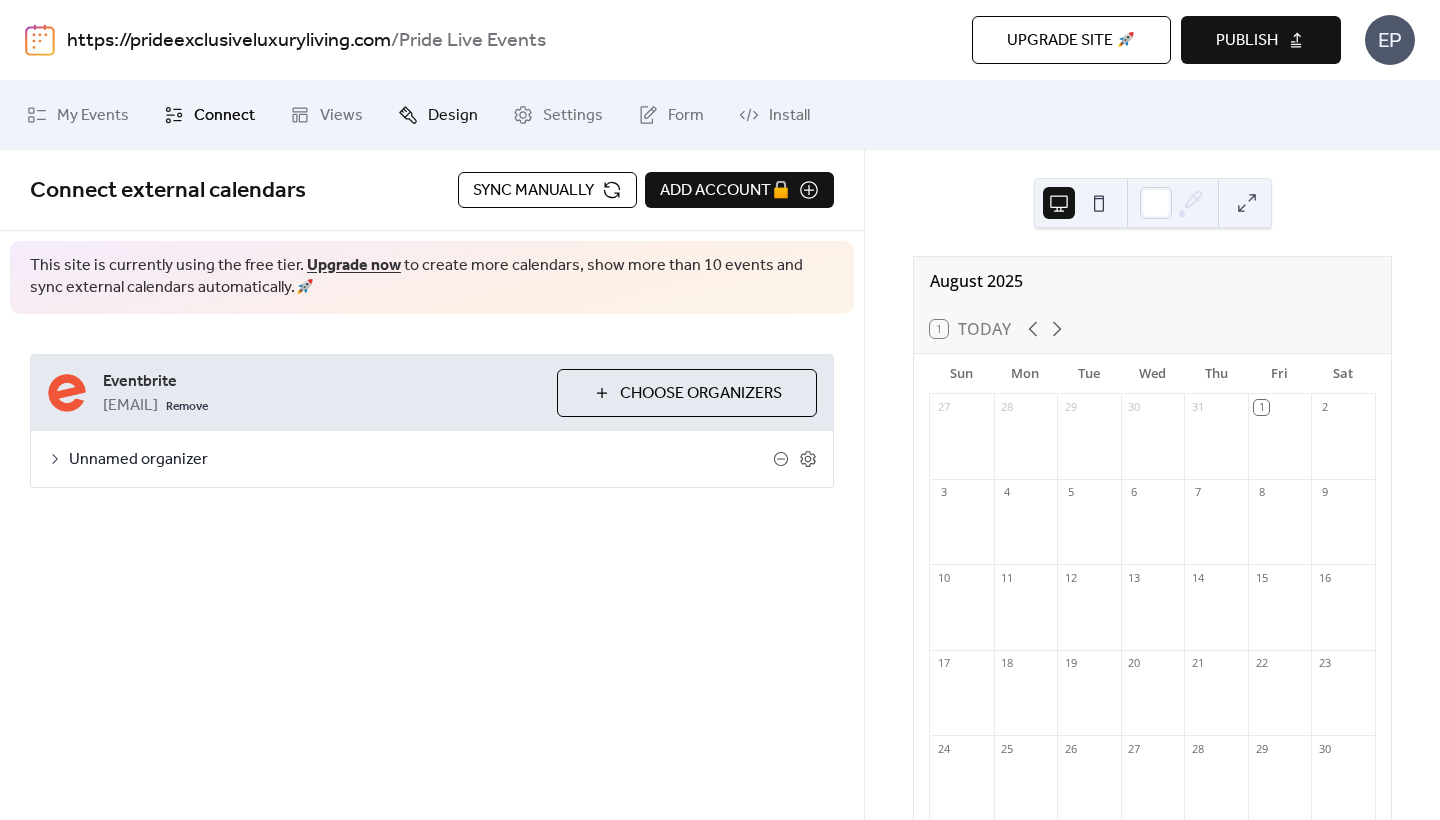 click on "Design" at bounding box center [438, 115] 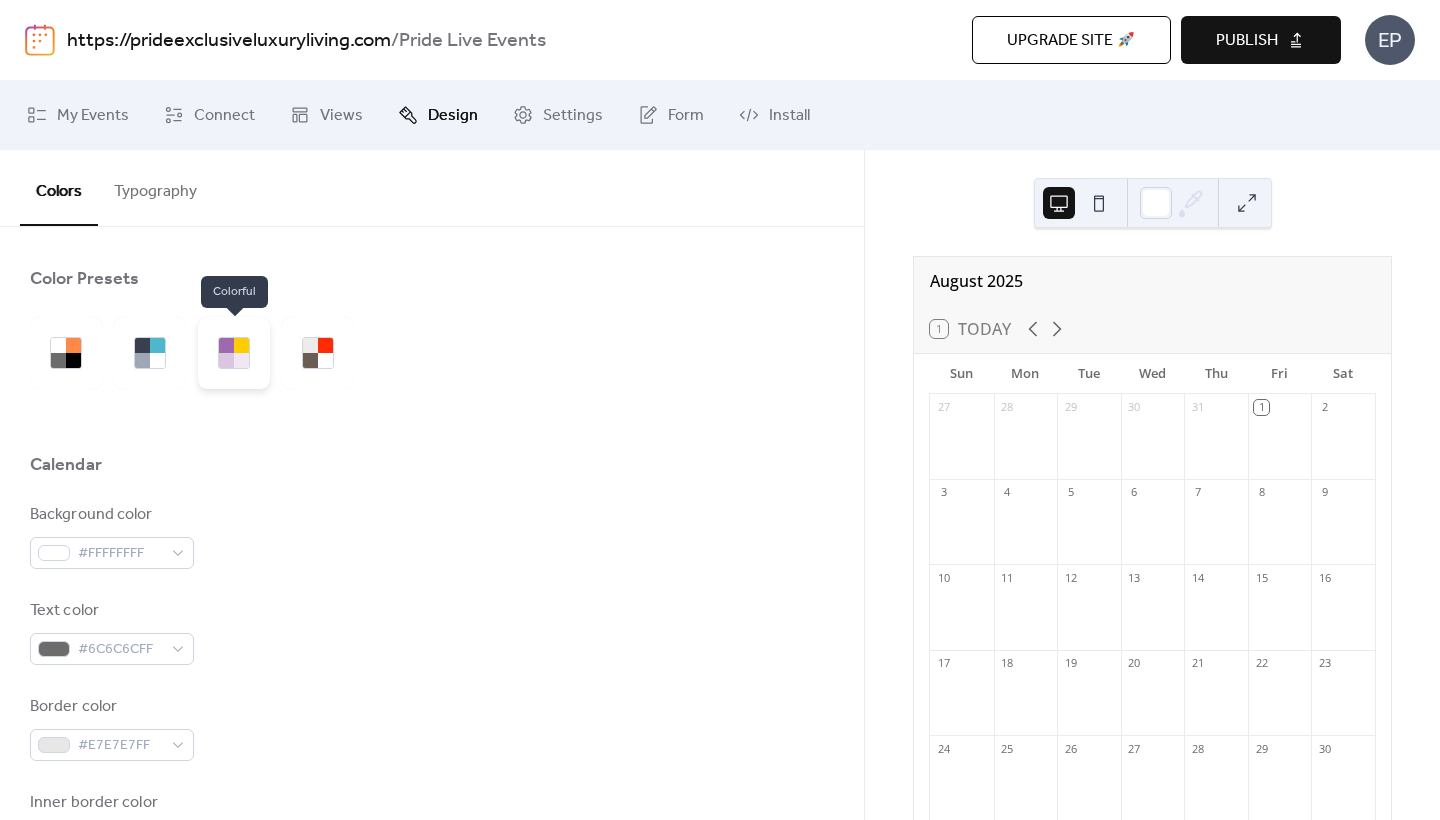 click at bounding box center [226, 345] 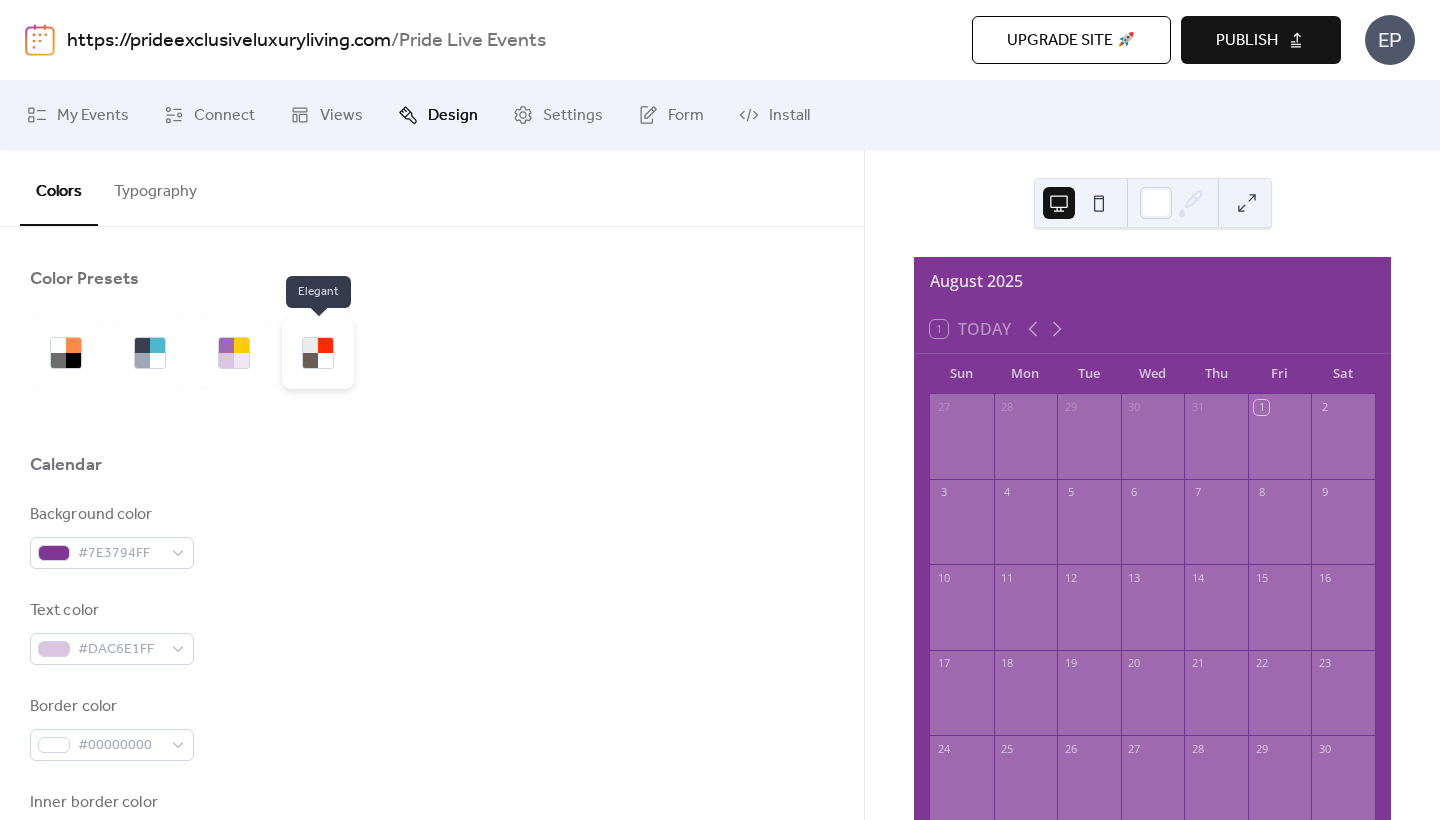 click at bounding box center (310, 360) 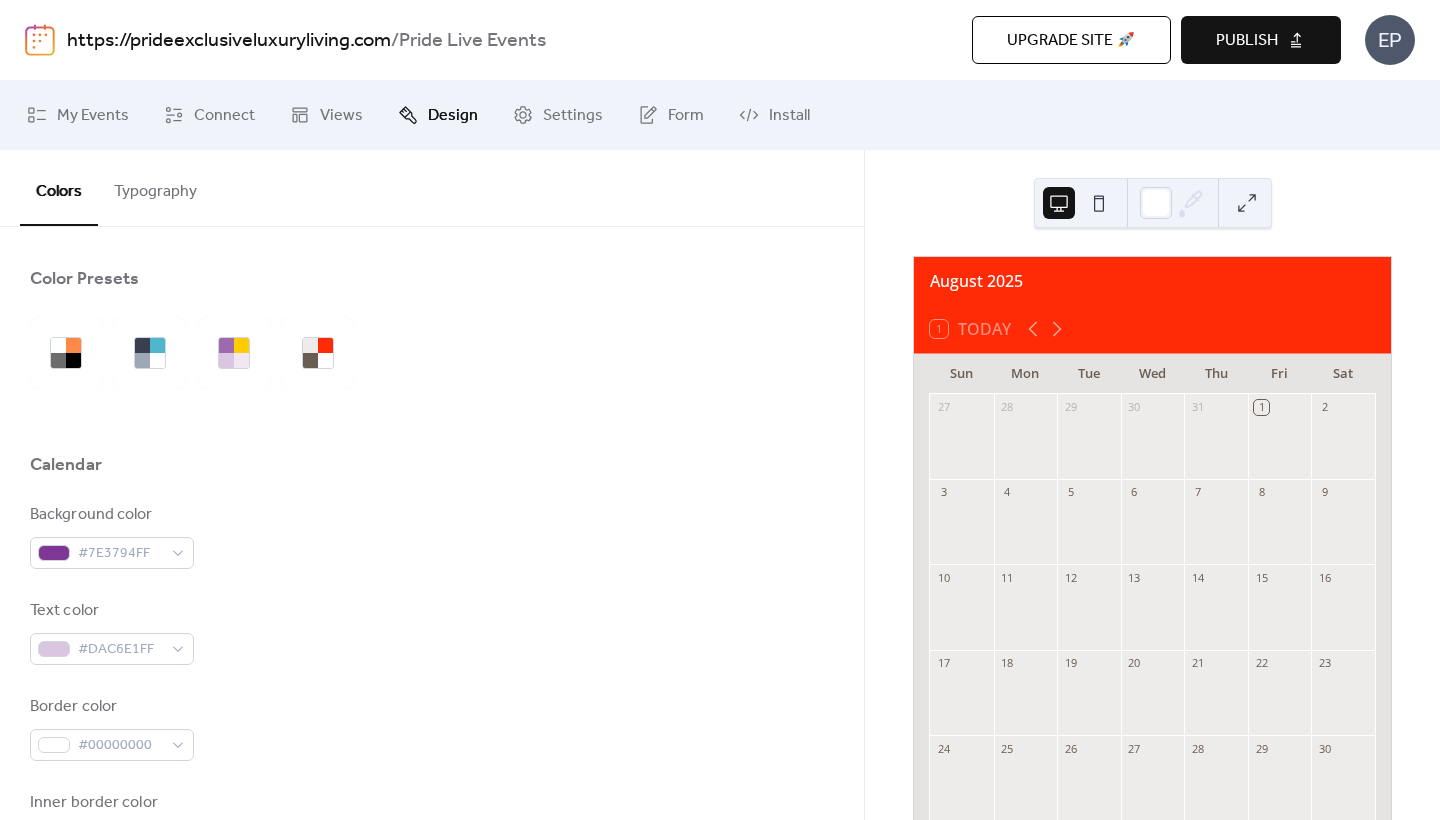 scroll, scrollTop: 0, scrollLeft: 0, axis: both 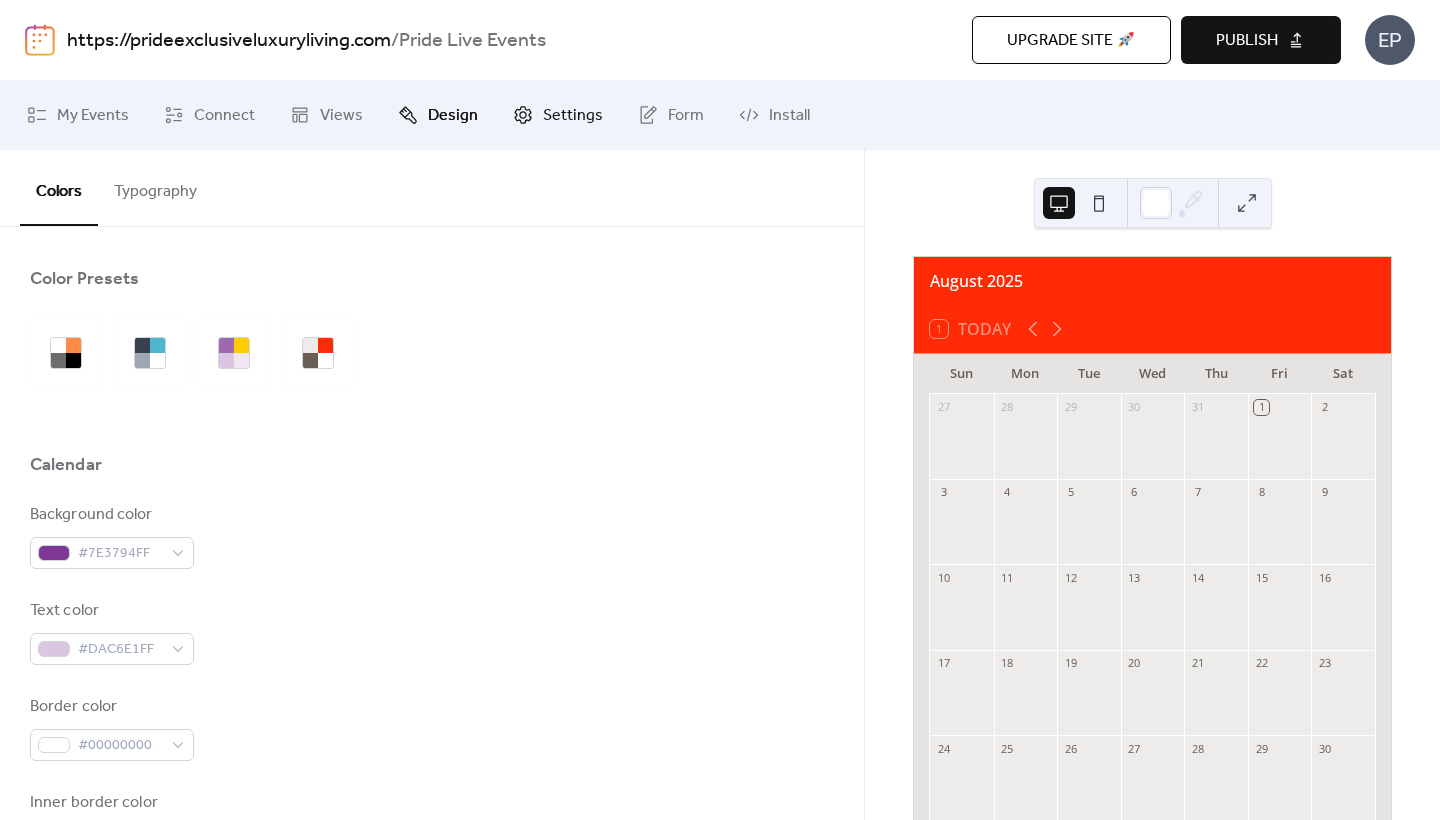 click on "Settings" at bounding box center (573, 116) 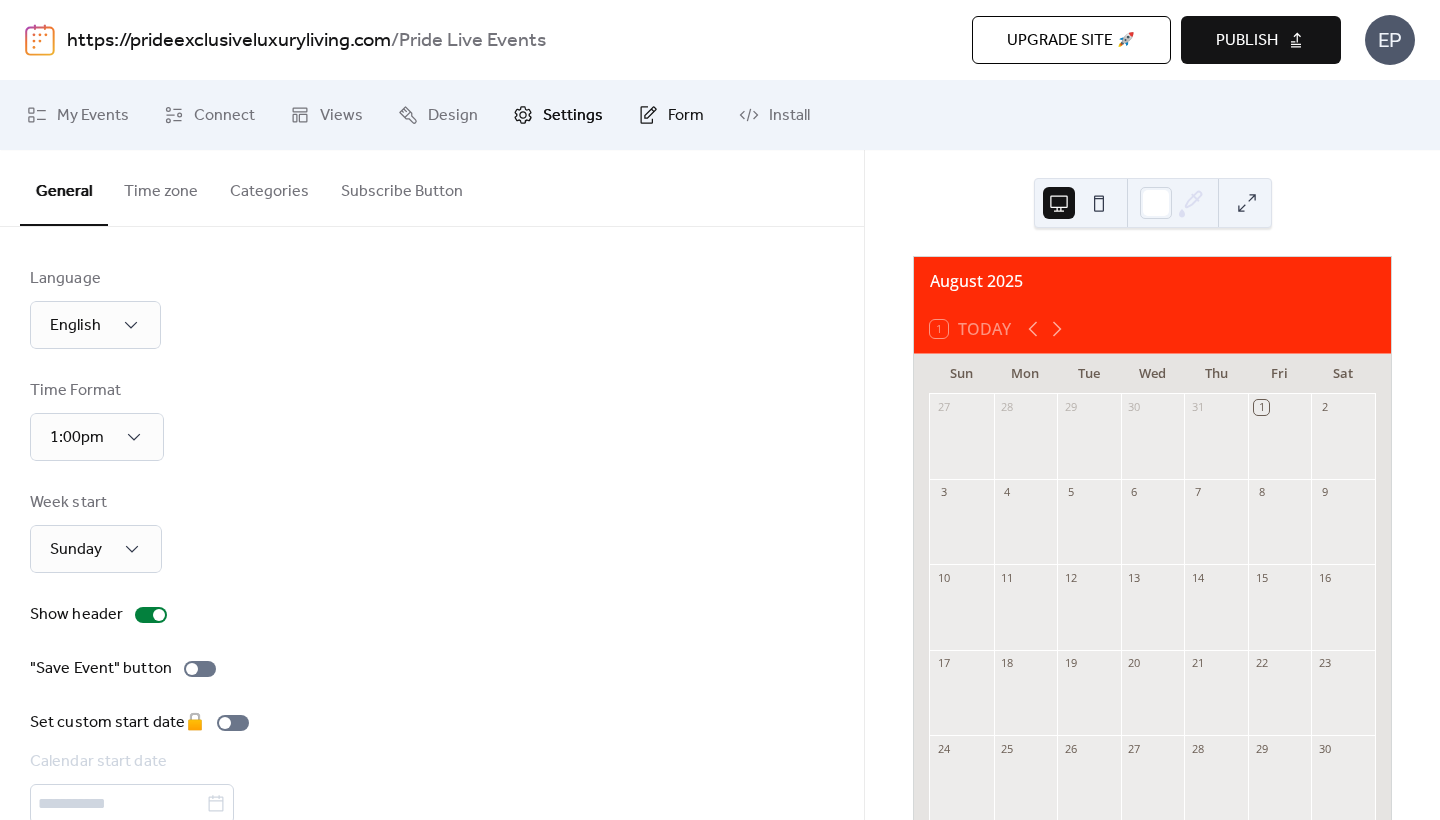 click 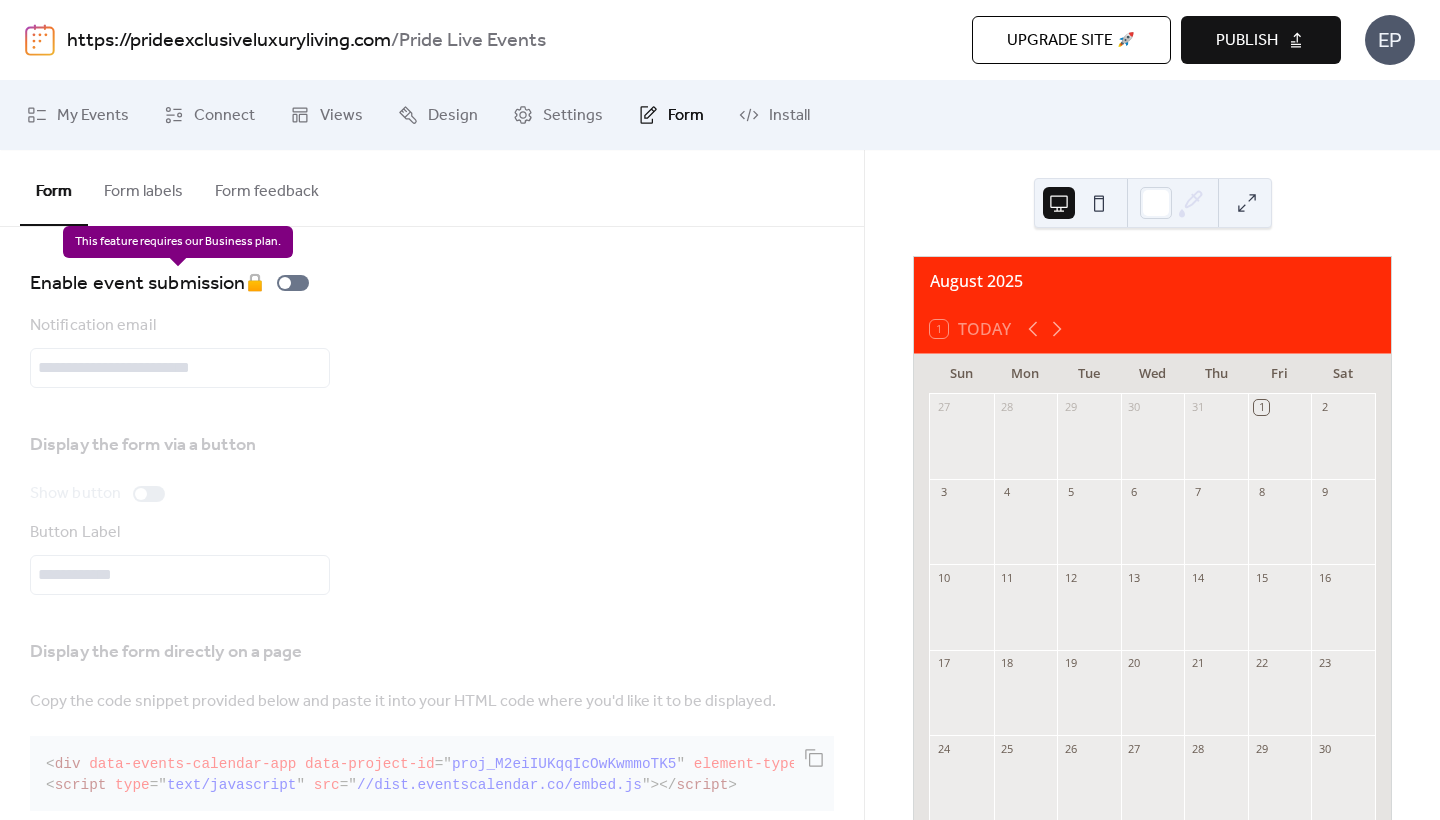 click on "Enable event submission  🔒" at bounding box center (173, 283) 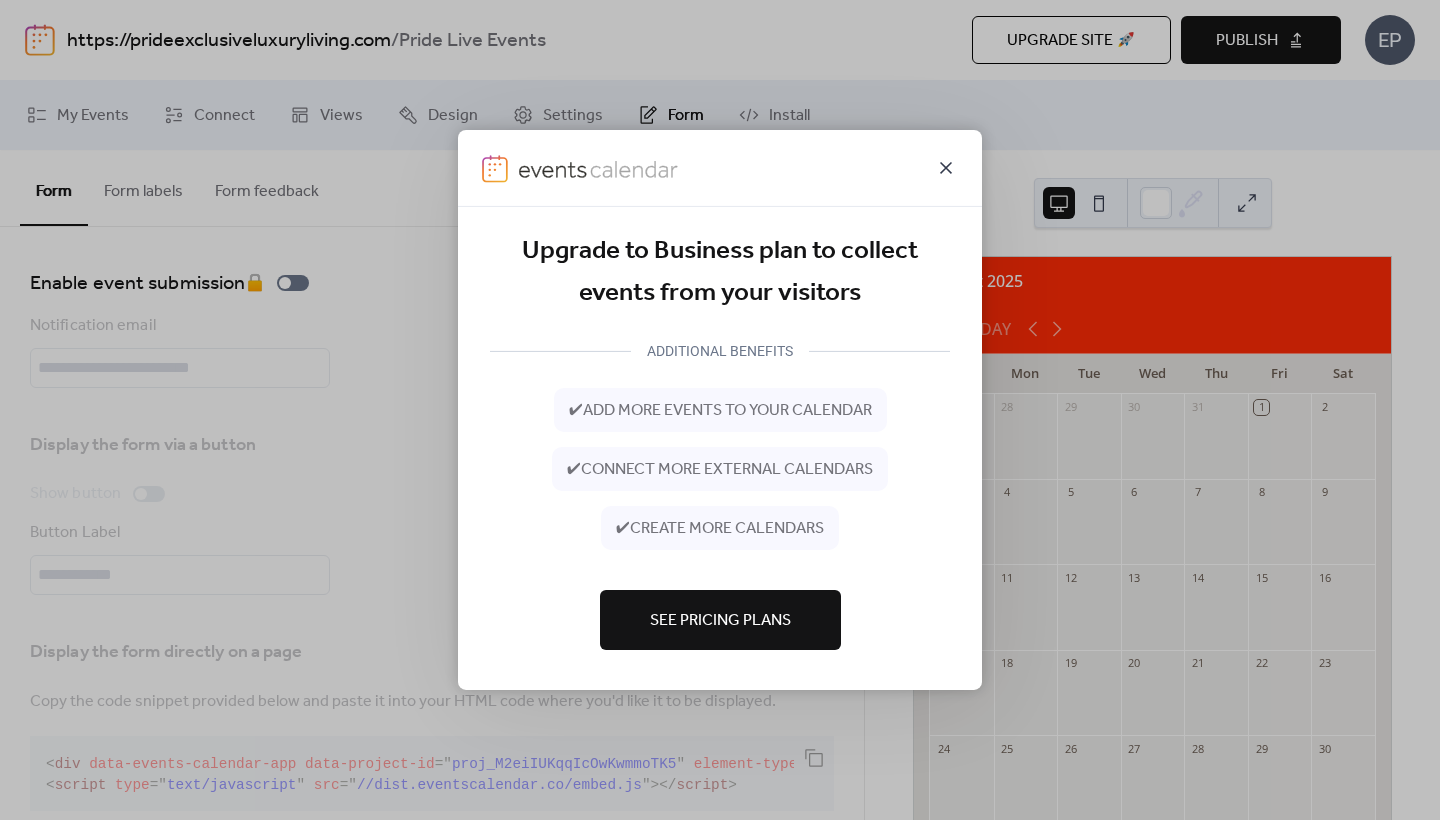 click 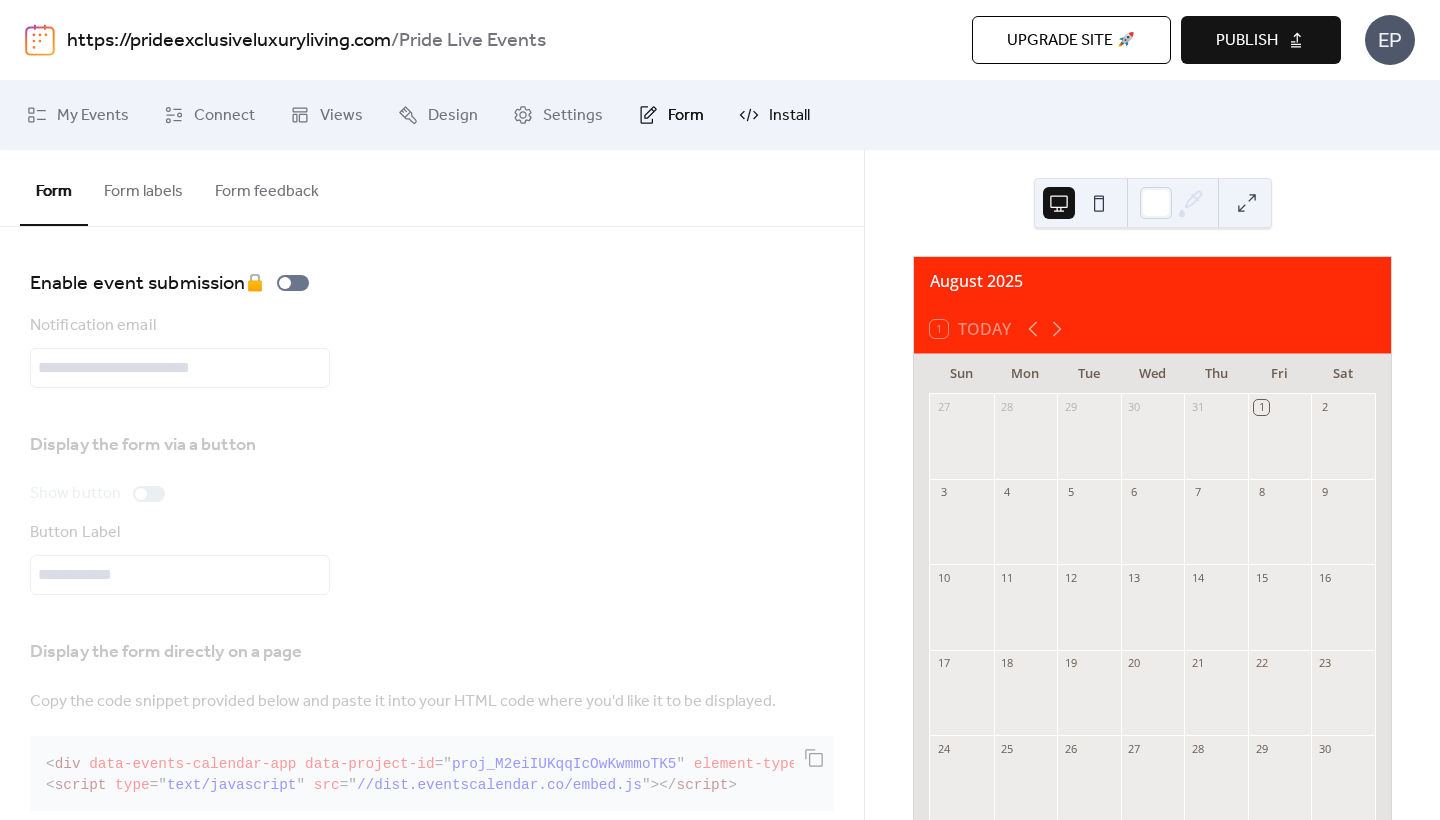 click on "Install" at bounding box center [774, 115] 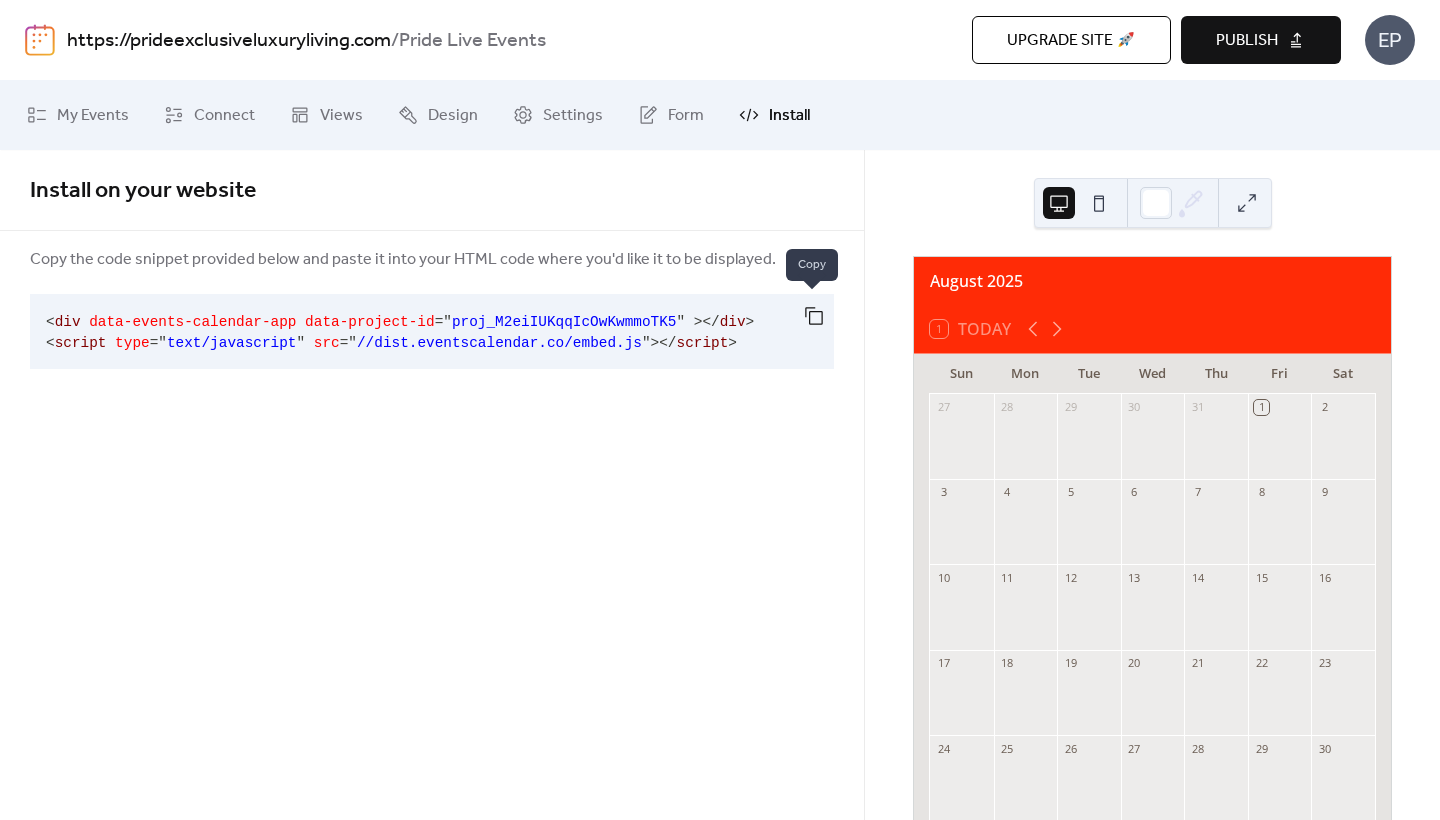 click at bounding box center (814, 316) 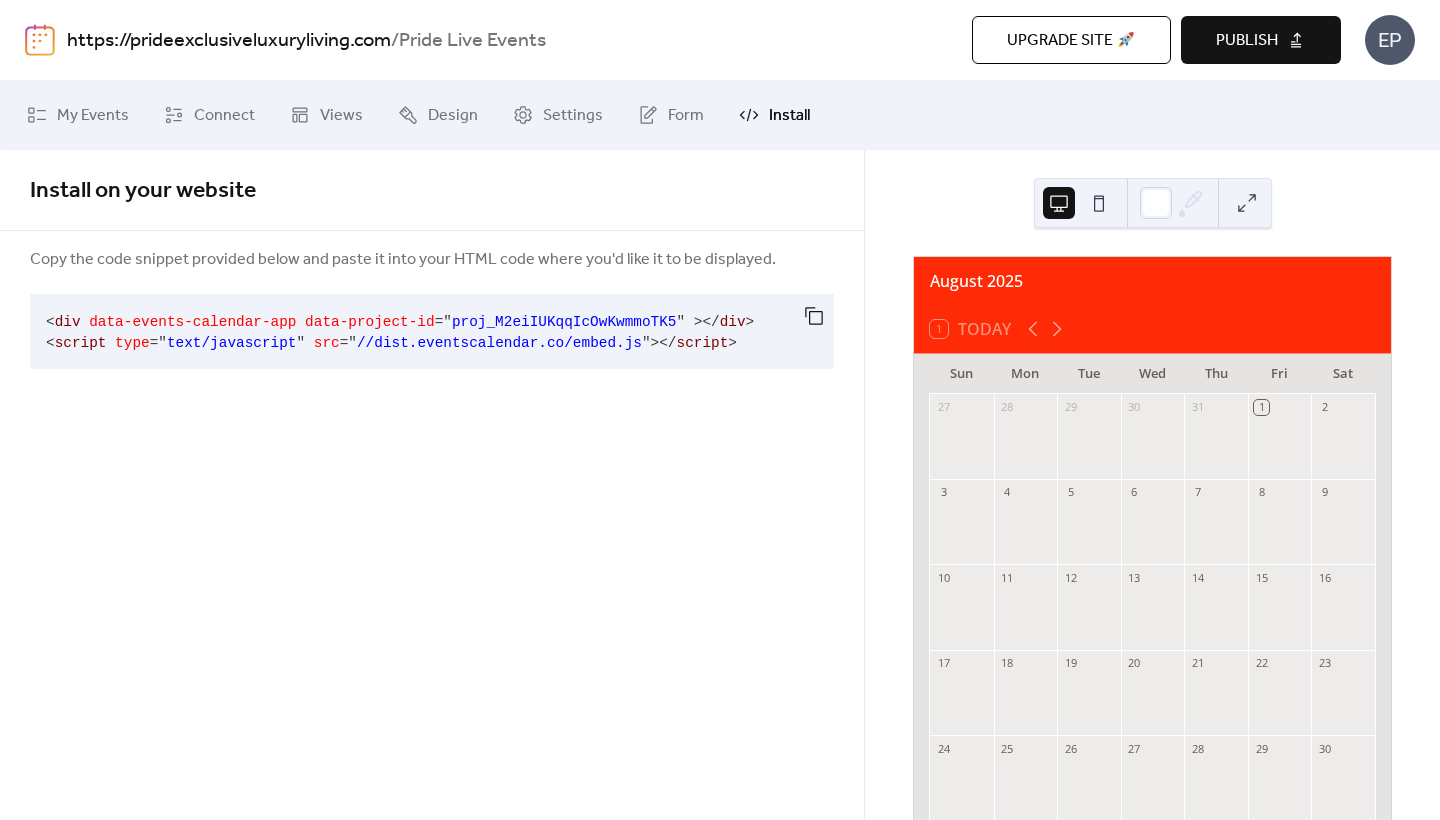 scroll, scrollTop: 0, scrollLeft: 0, axis: both 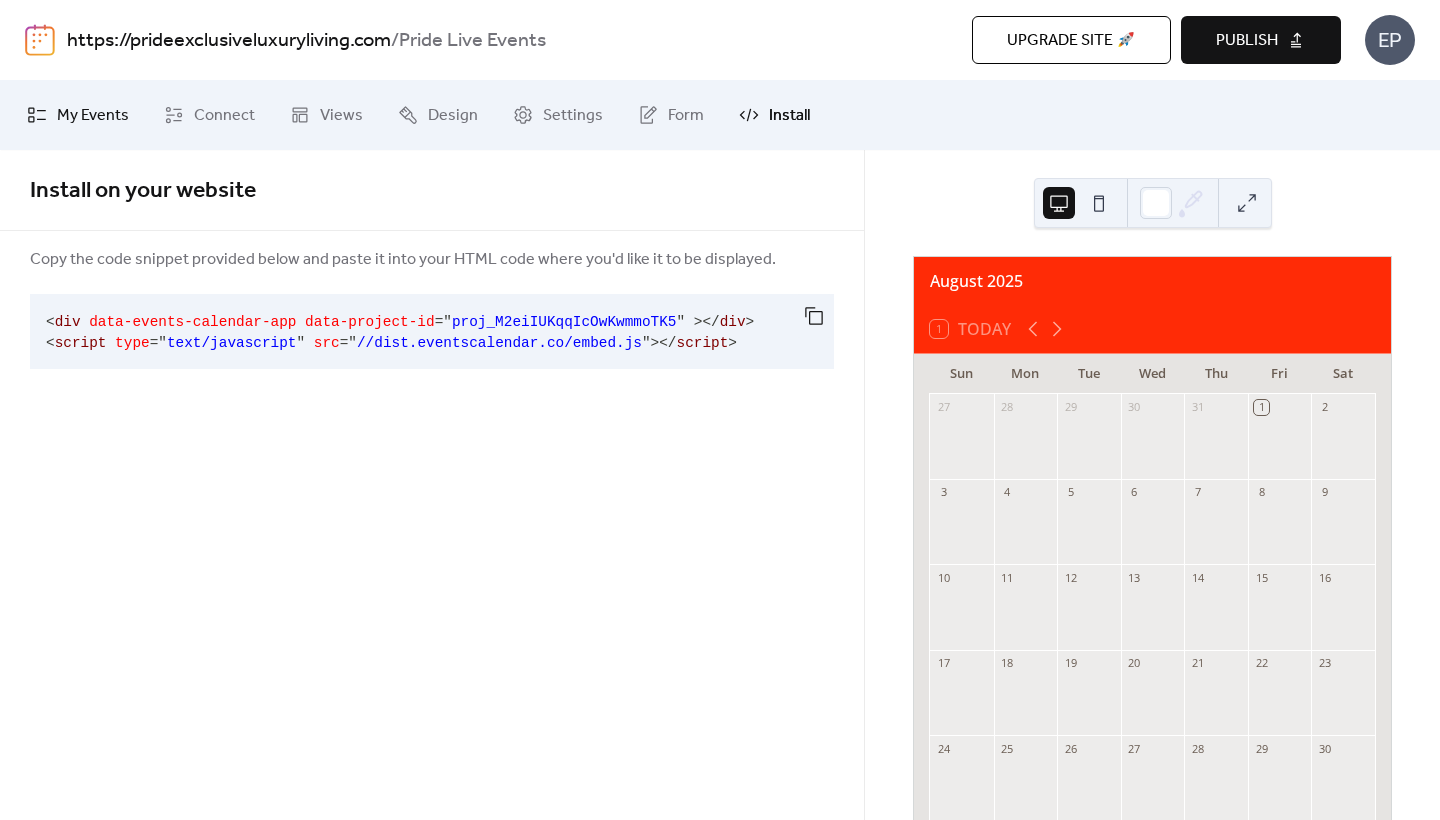 click on "My Events" at bounding box center [93, 116] 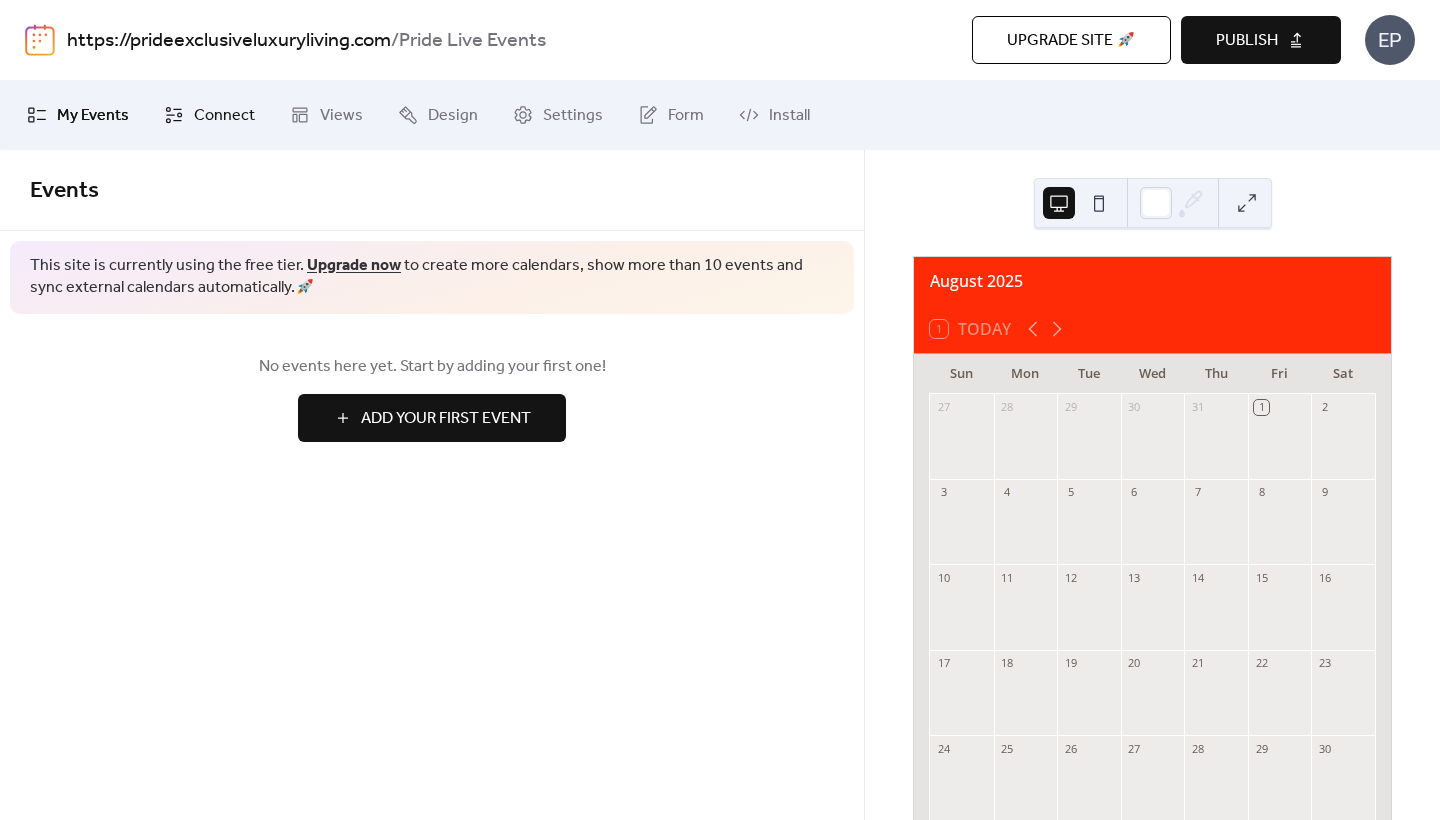 click on "Connect" at bounding box center [224, 116] 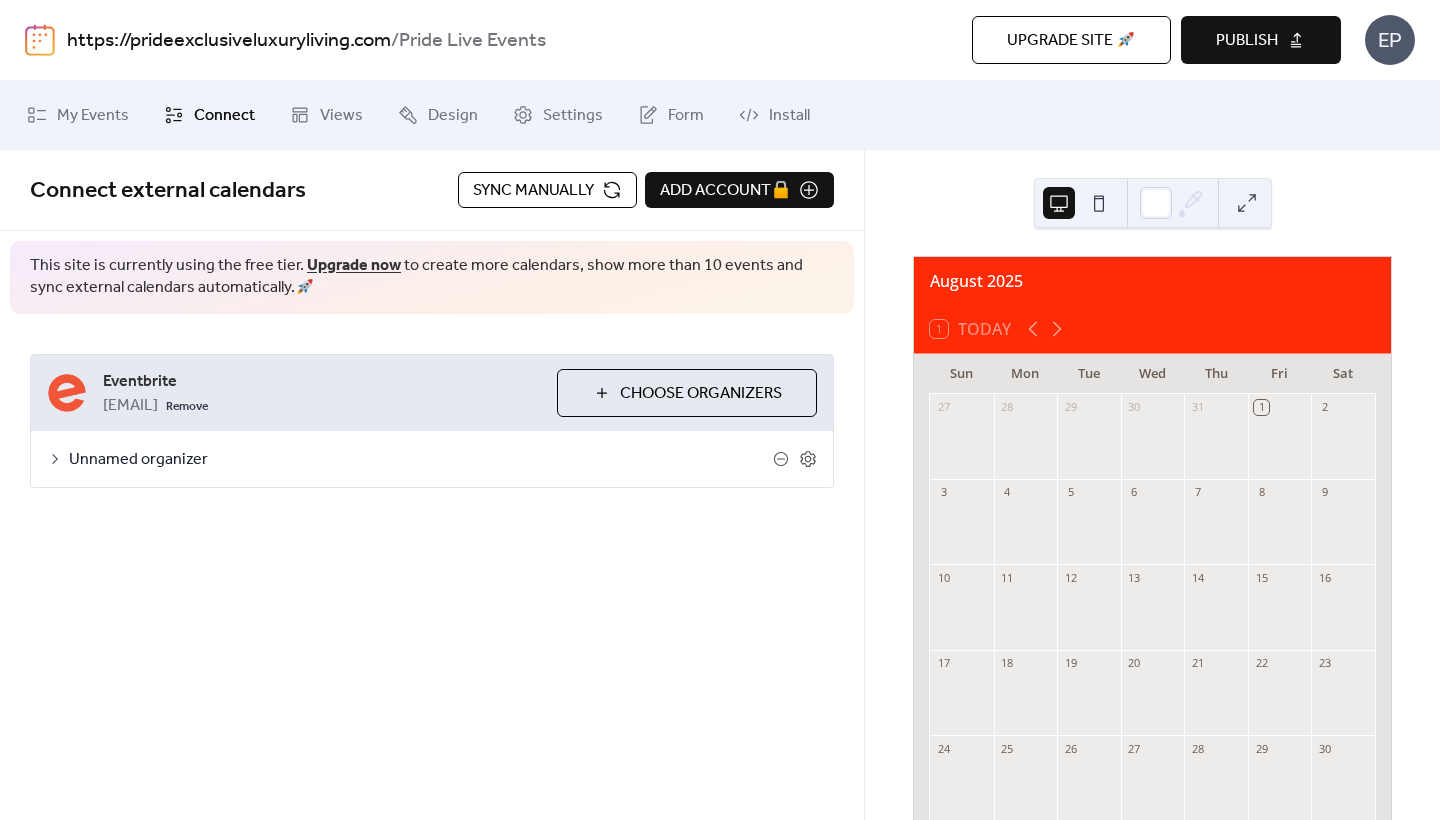 click on "Sync manually" at bounding box center [533, 191] 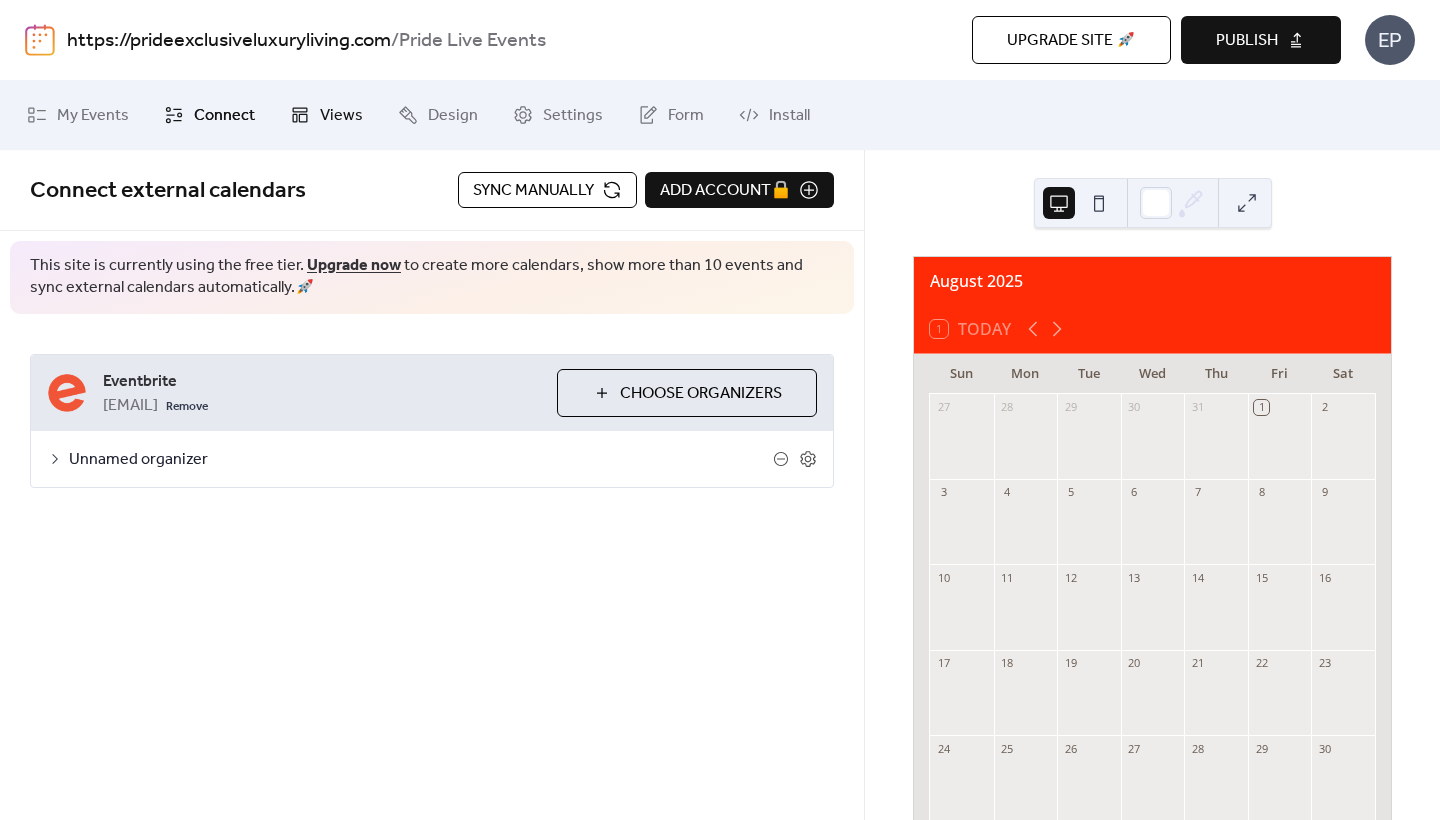 click on "Views" at bounding box center [341, 116] 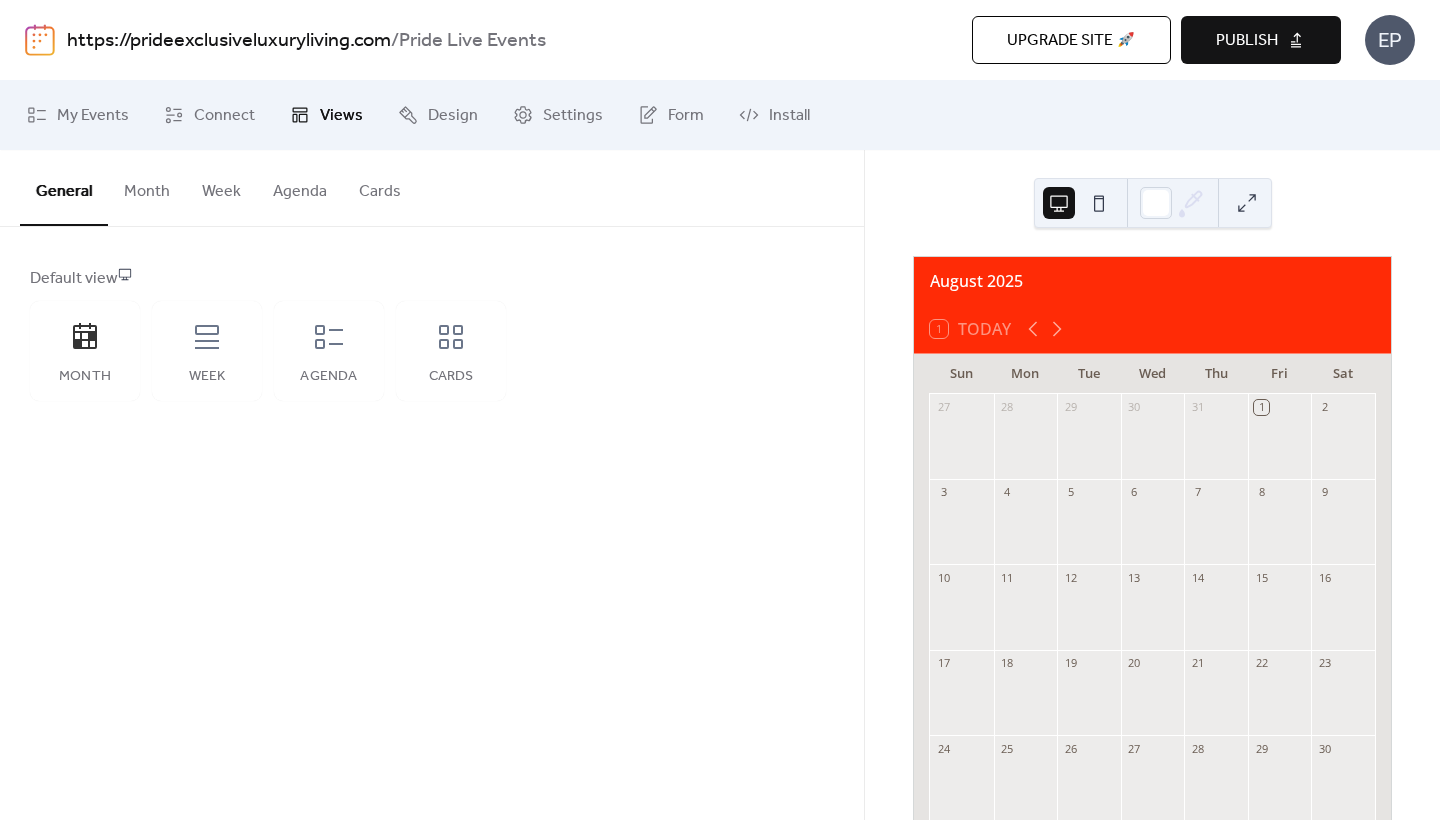 click on "My Events Connect Views Design Settings Form Install" at bounding box center [720, 115] 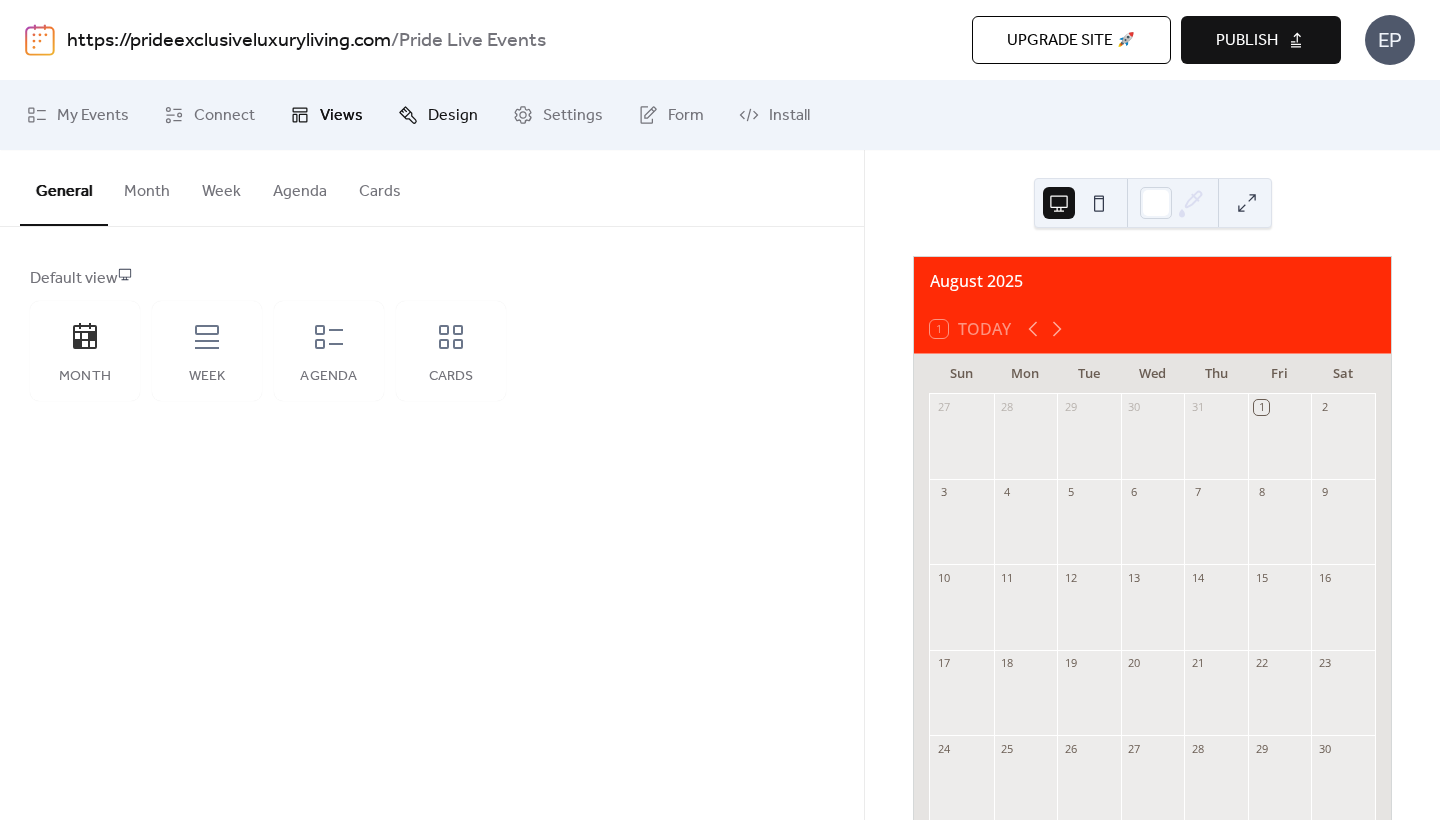 click on "Design" at bounding box center [453, 116] 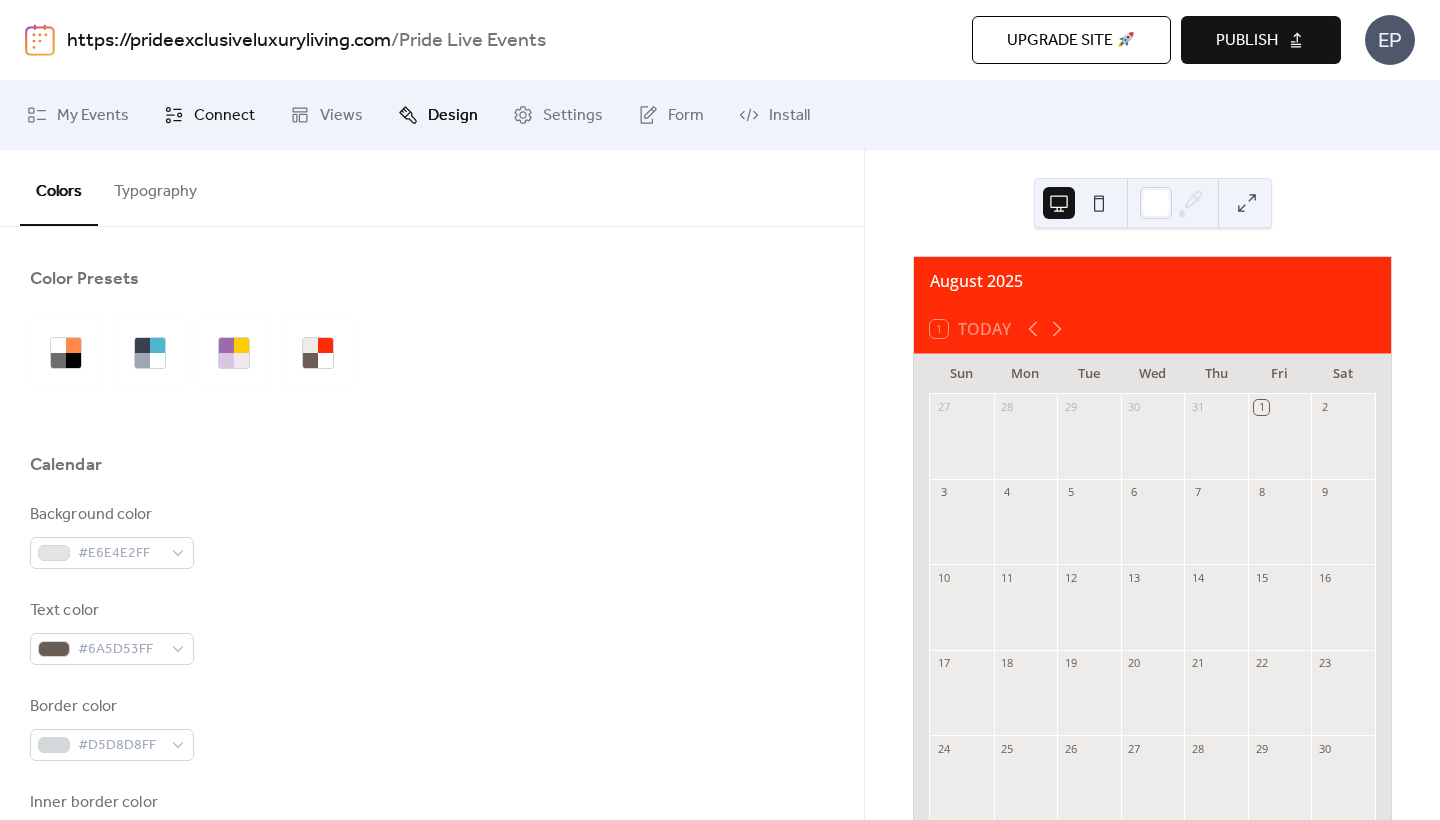 click on "Connect" at bounding box center [224, 116] 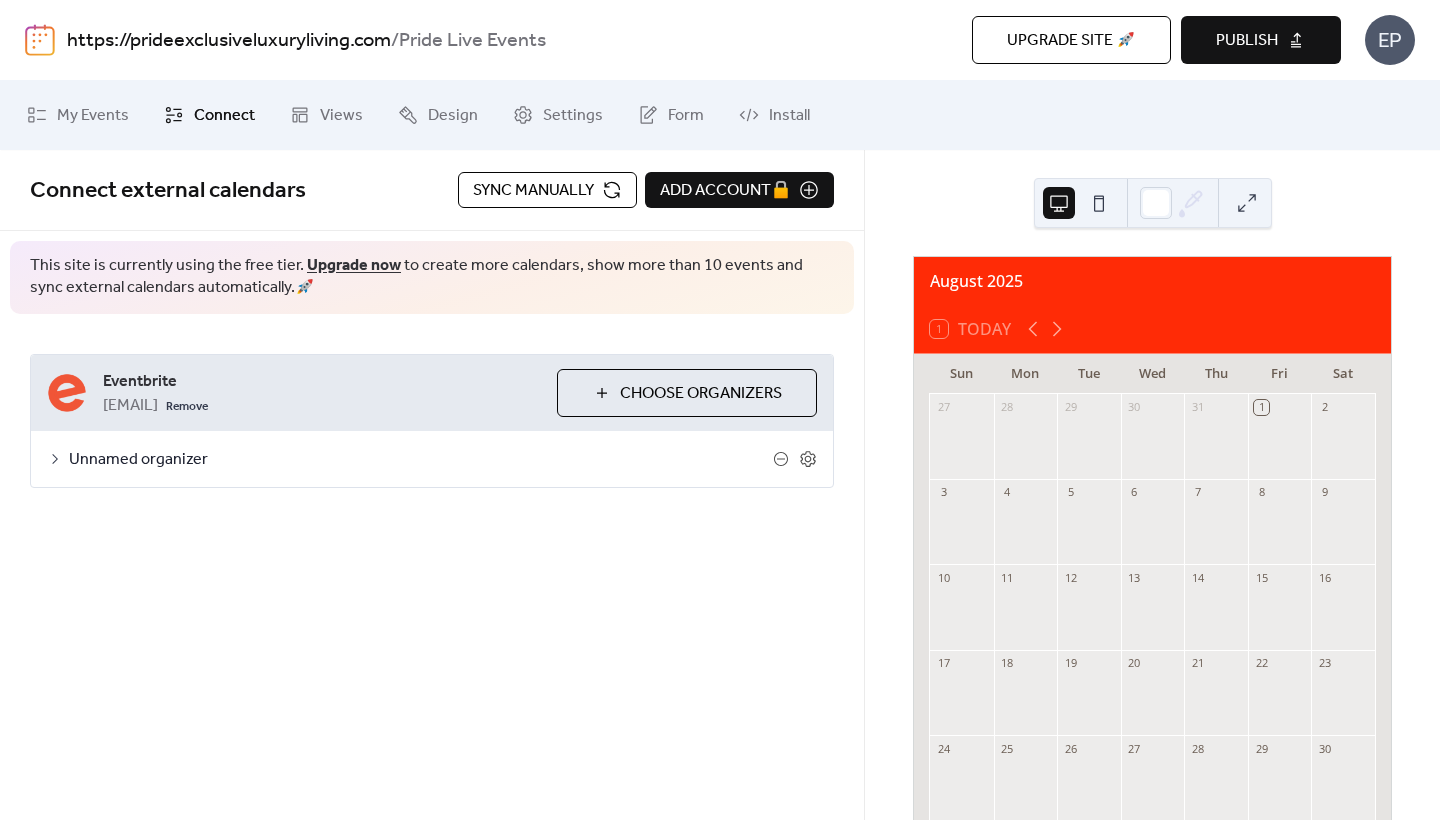 scroll, scrollTop: 0, scrollLeft: 0, axis: both 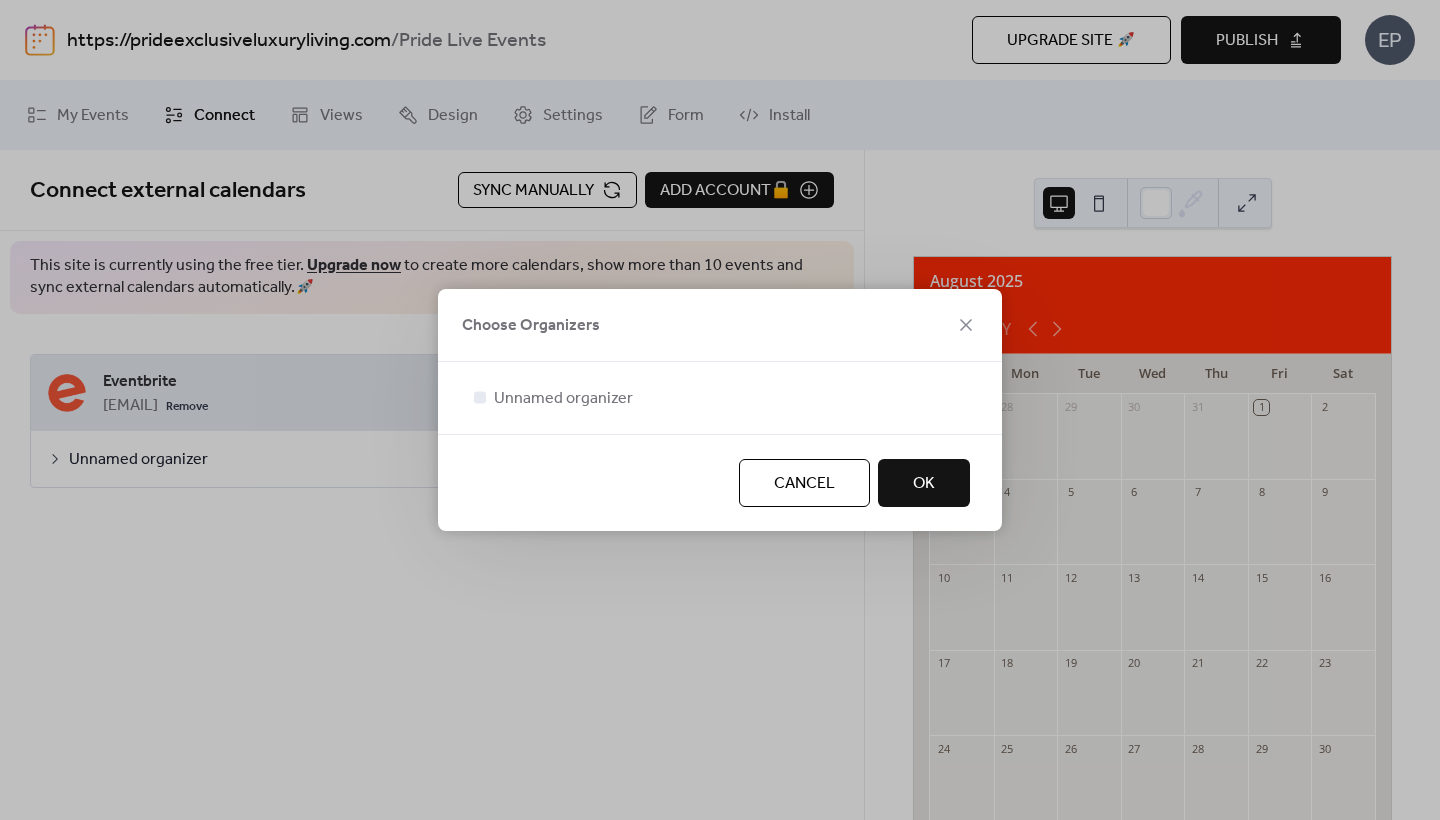 click on "Cancel" at bounding box center (804, 484) 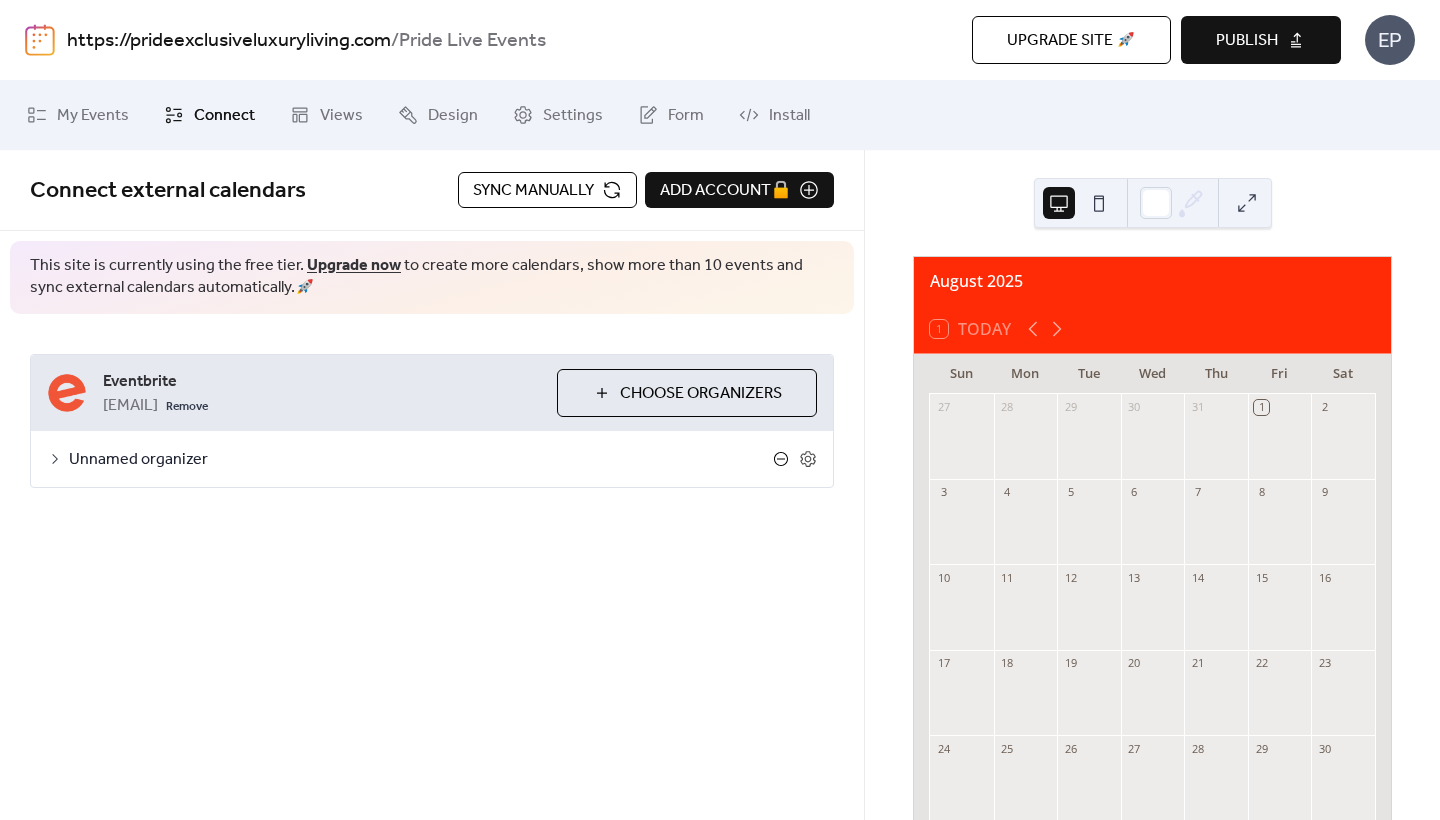 click 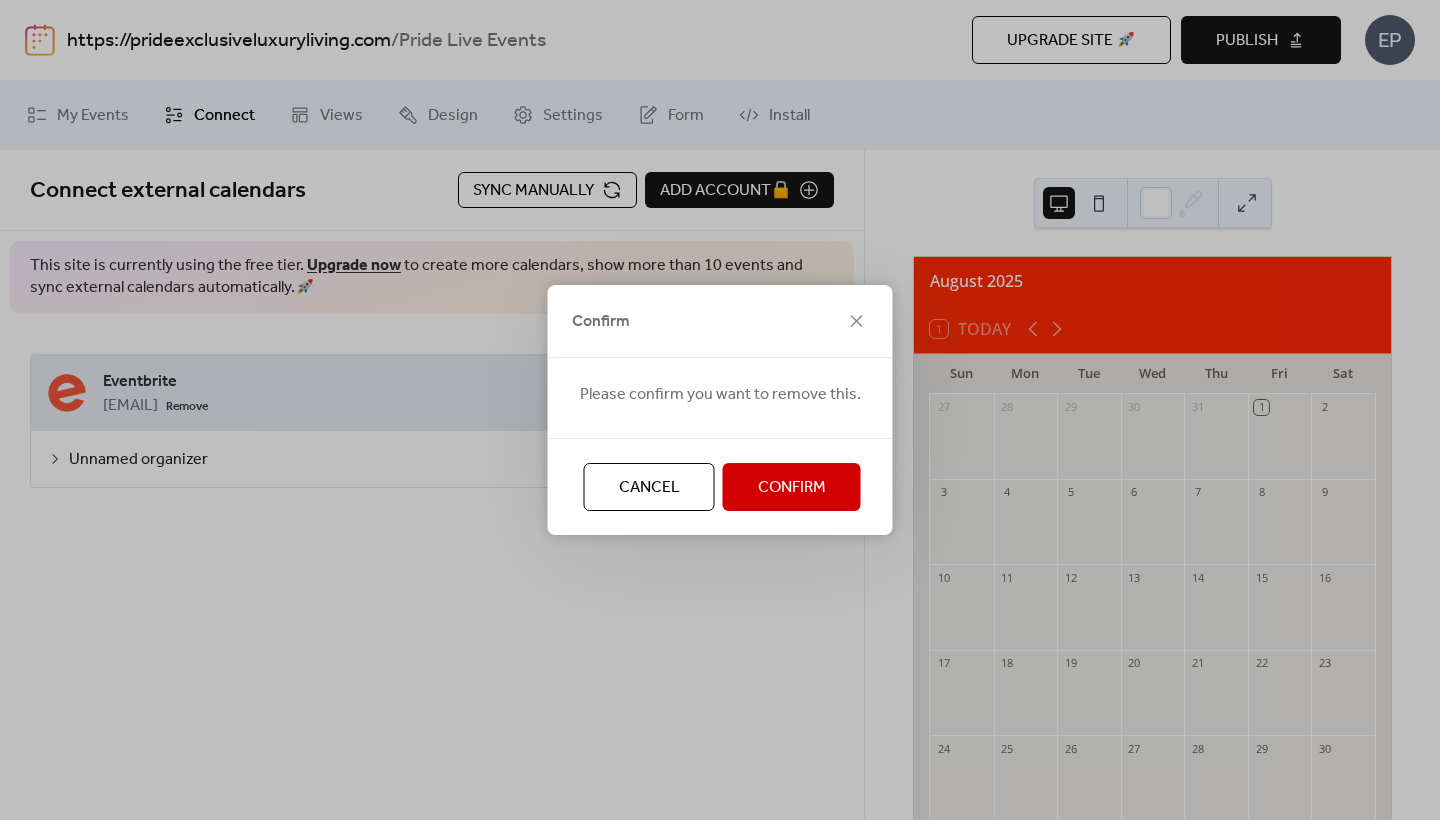 click on "Confirm" at bounding box center (792, 488) 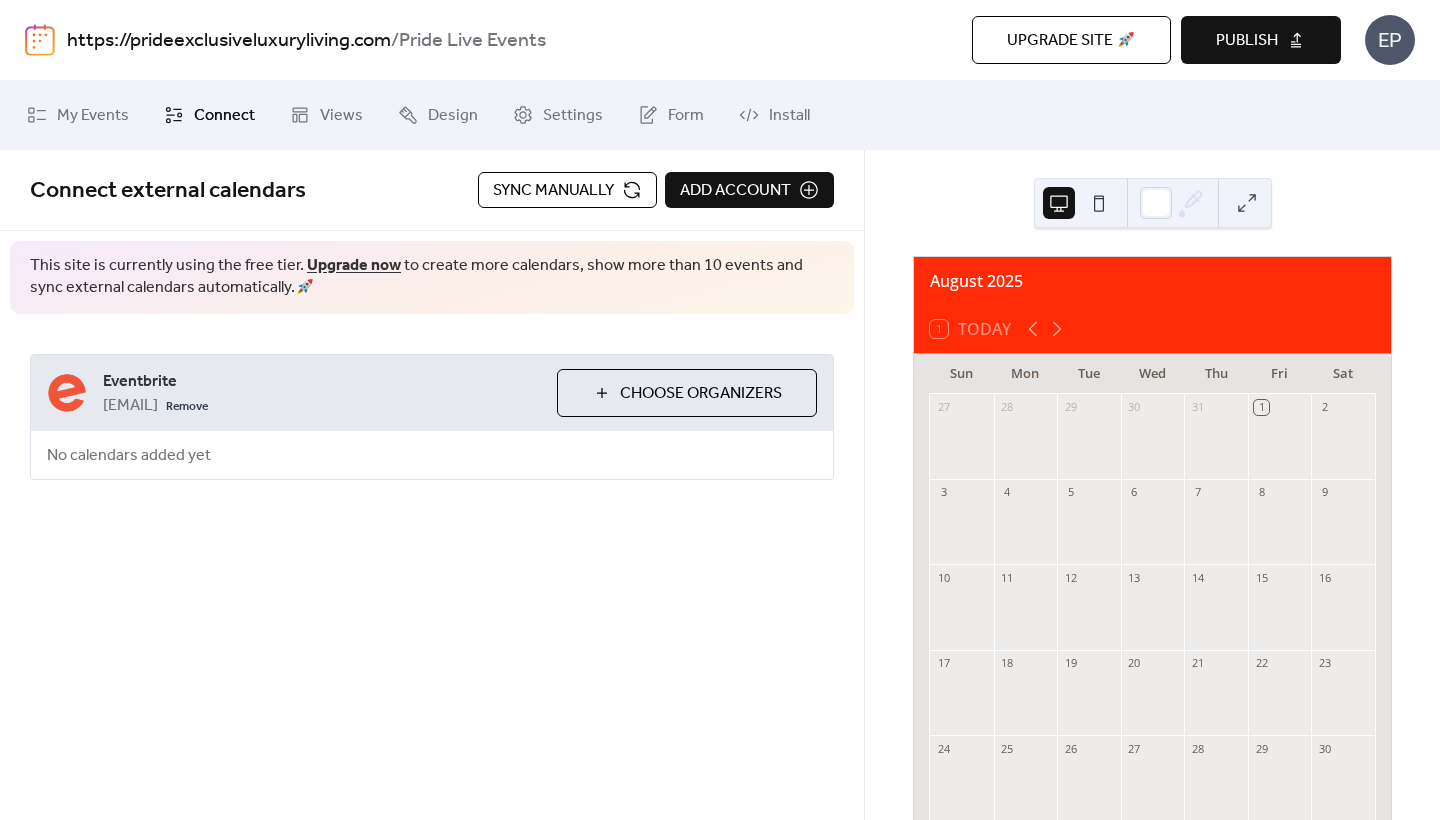 click on "Add account" at bounding box center (735, 191) 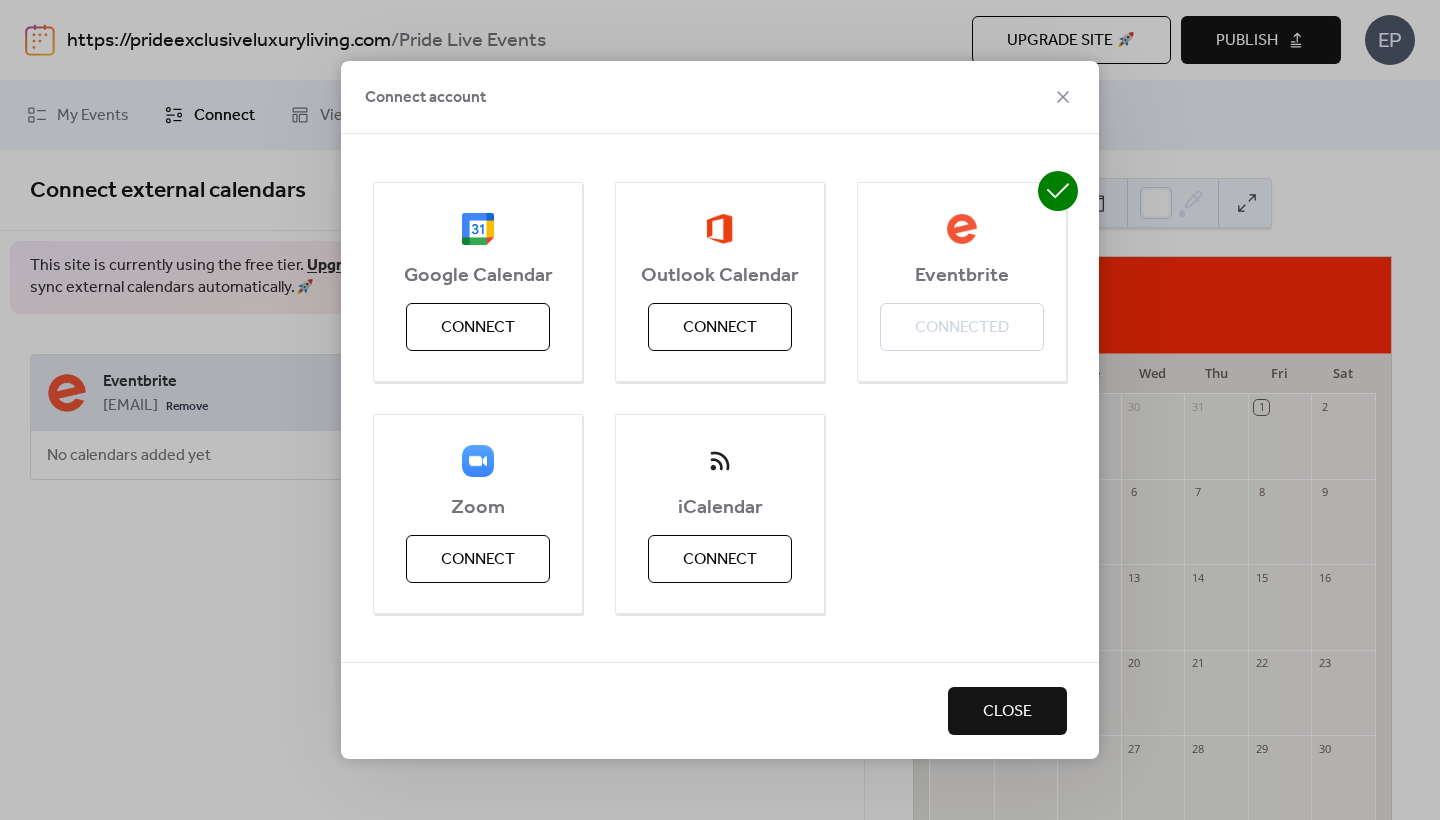 scroll, scrollTop: 7, scrollLeft: 0, axis: vertical 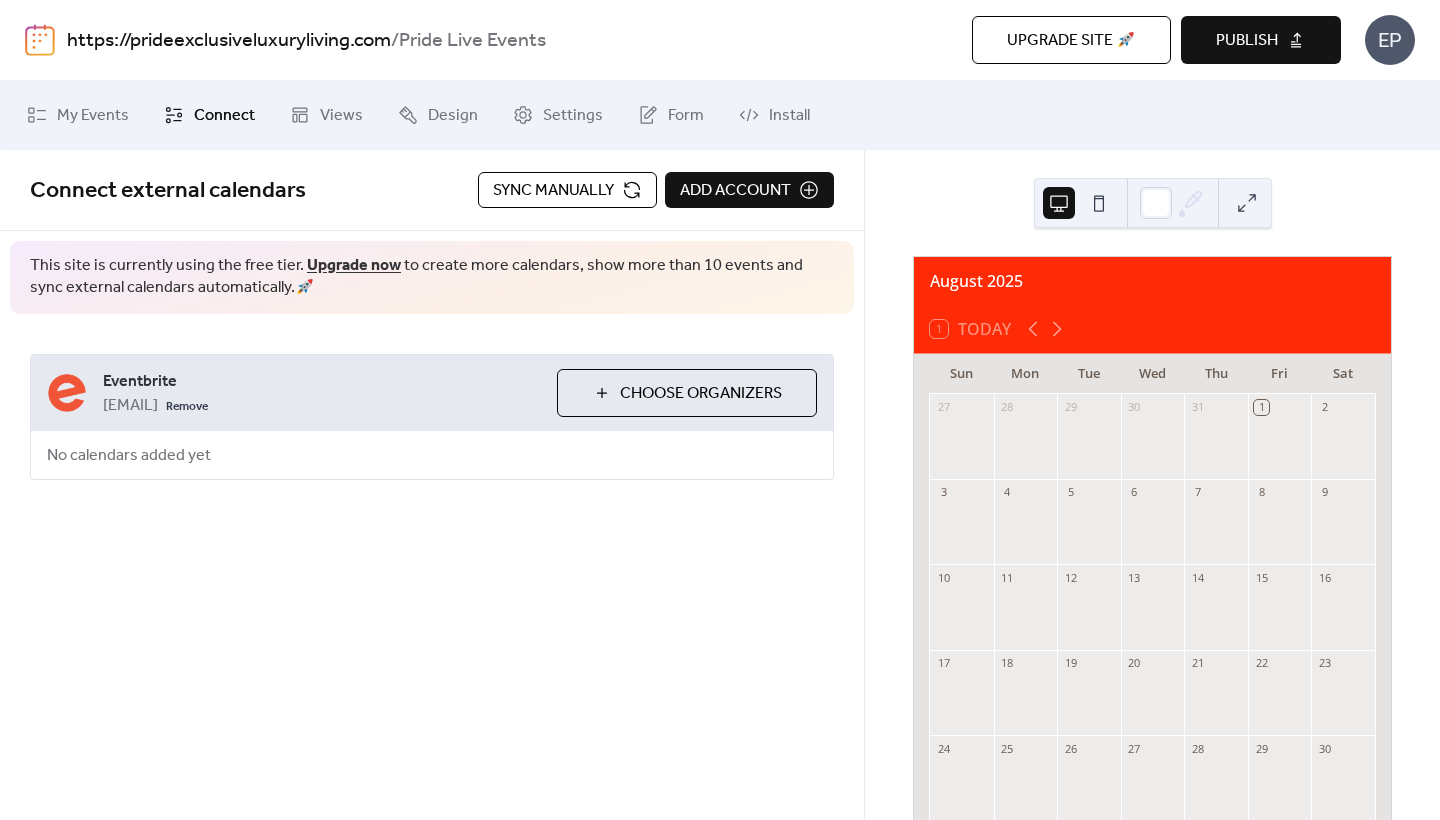 click at bounding box center (1099, 203) 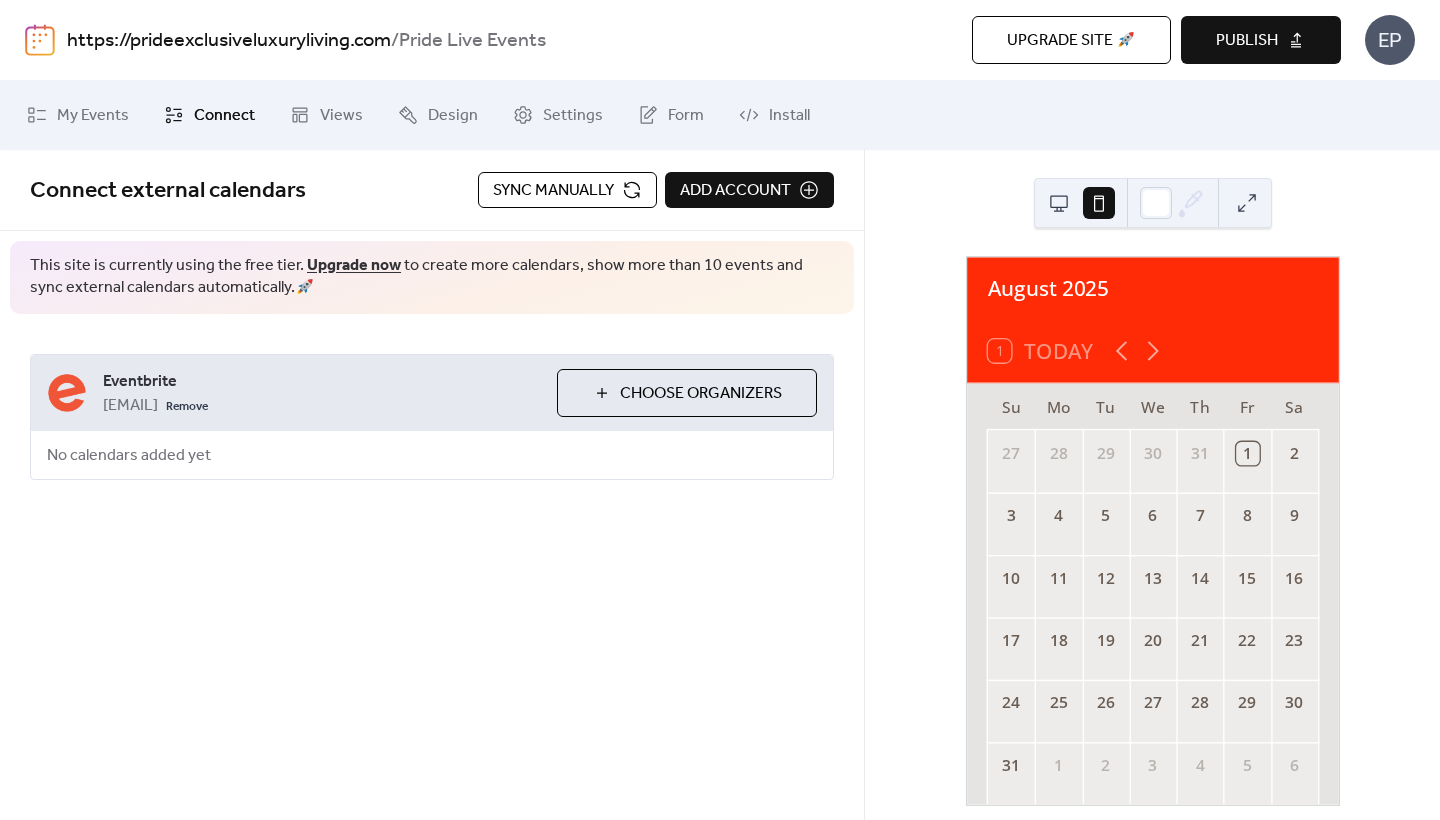 click at bounding box center (1059, 203) 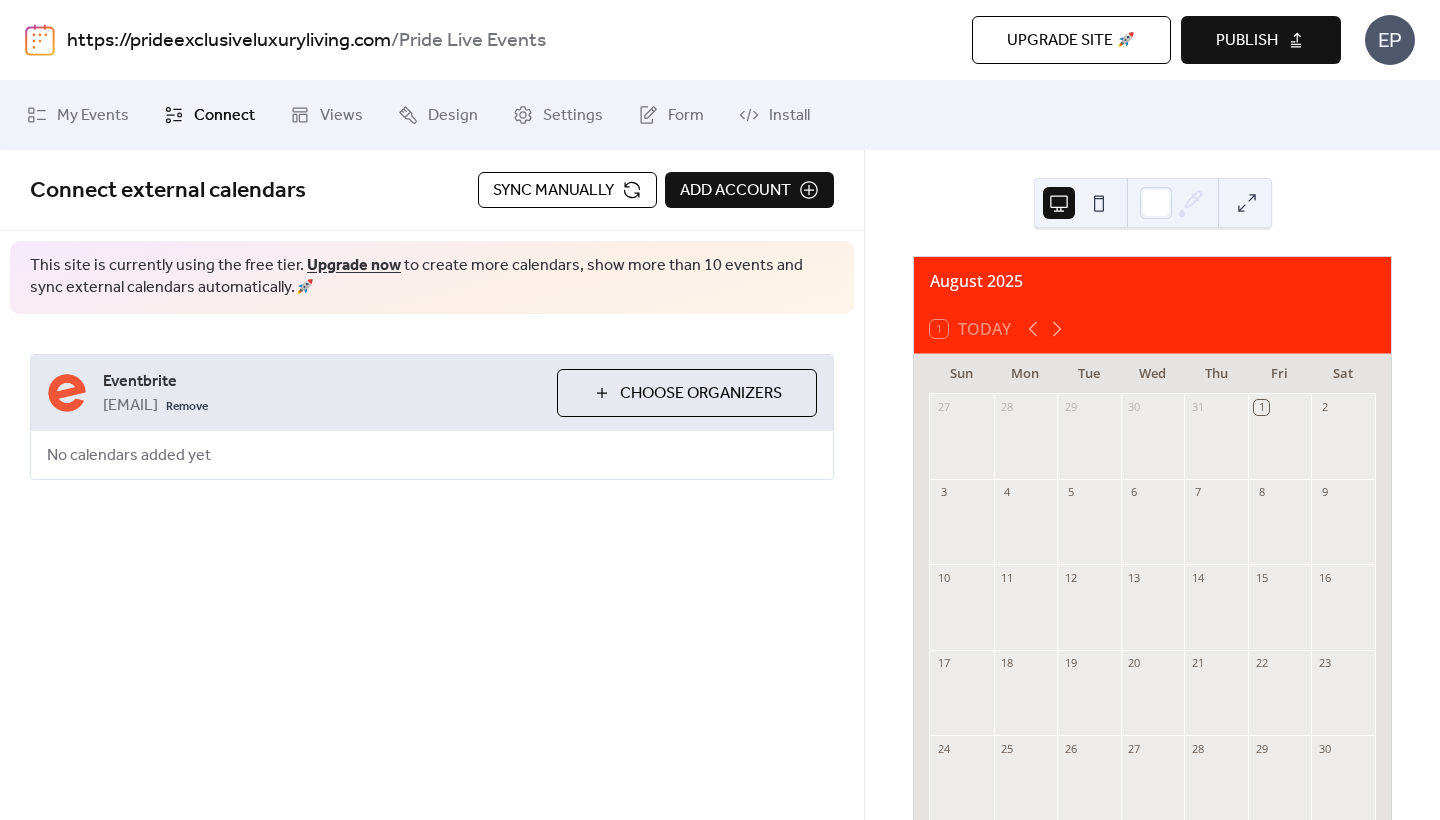 click at bounding box center (1099, 203) 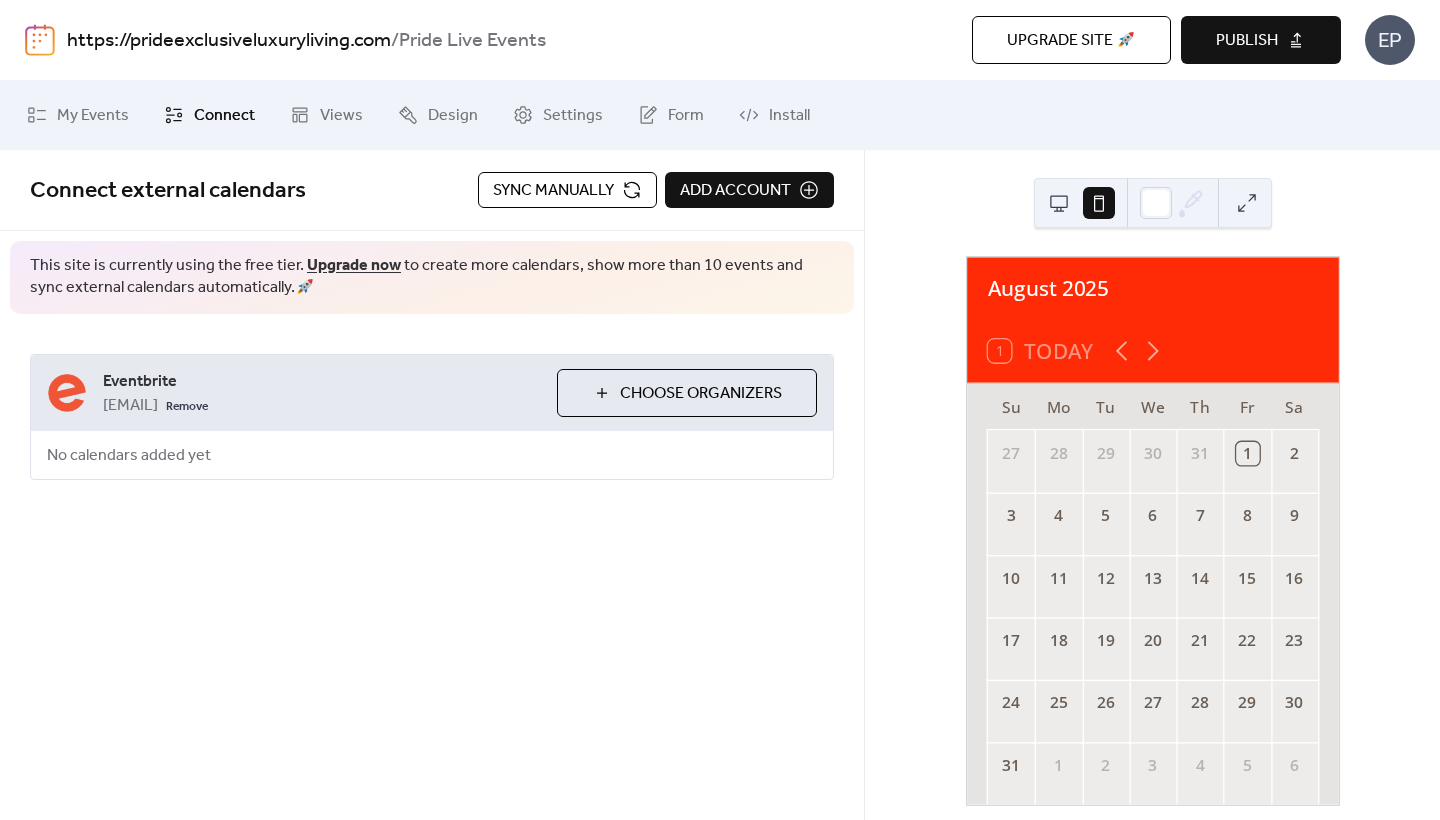 click at bounding box center (1059, 203) 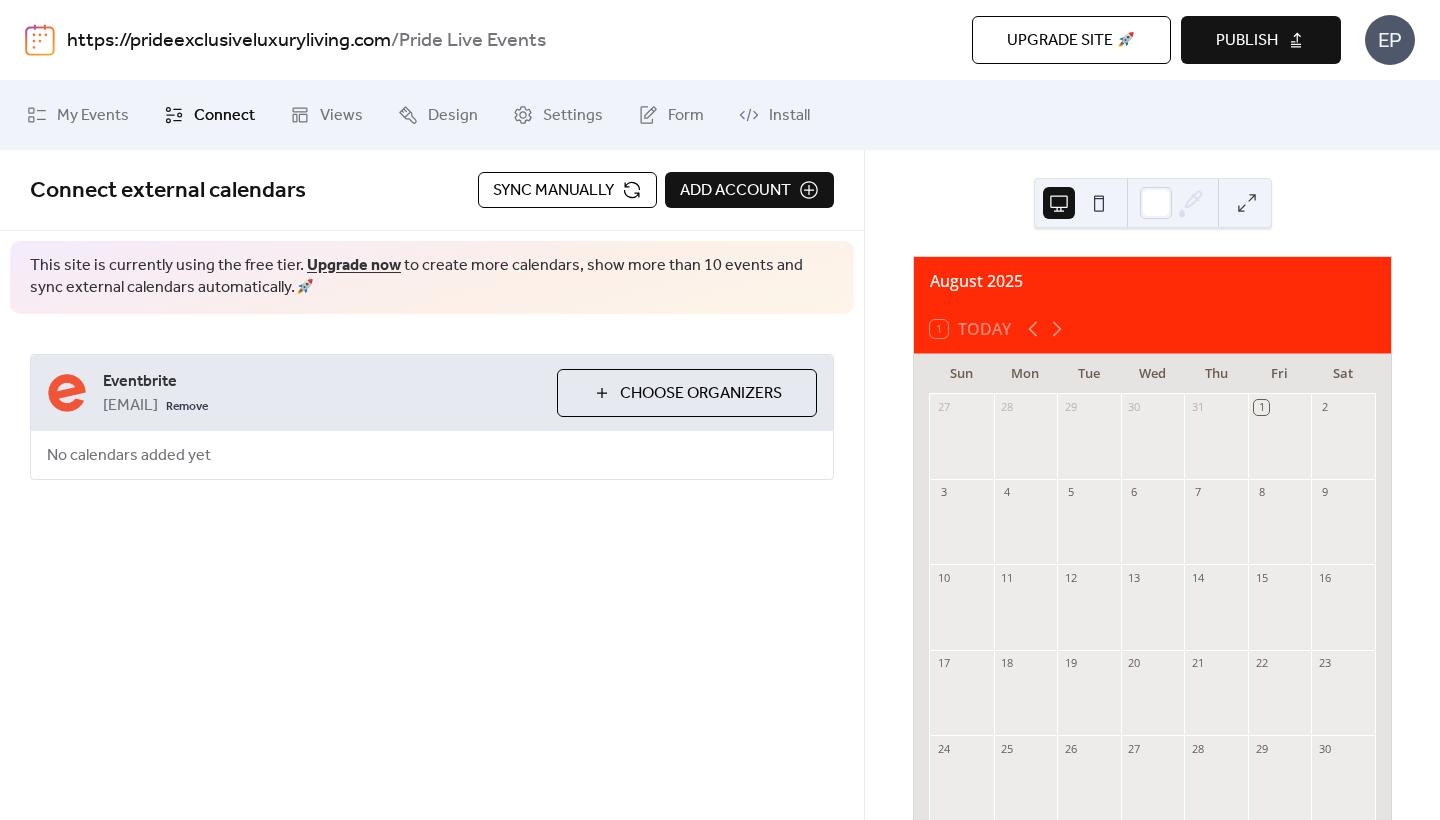 click at bounding box center (1247, 203) 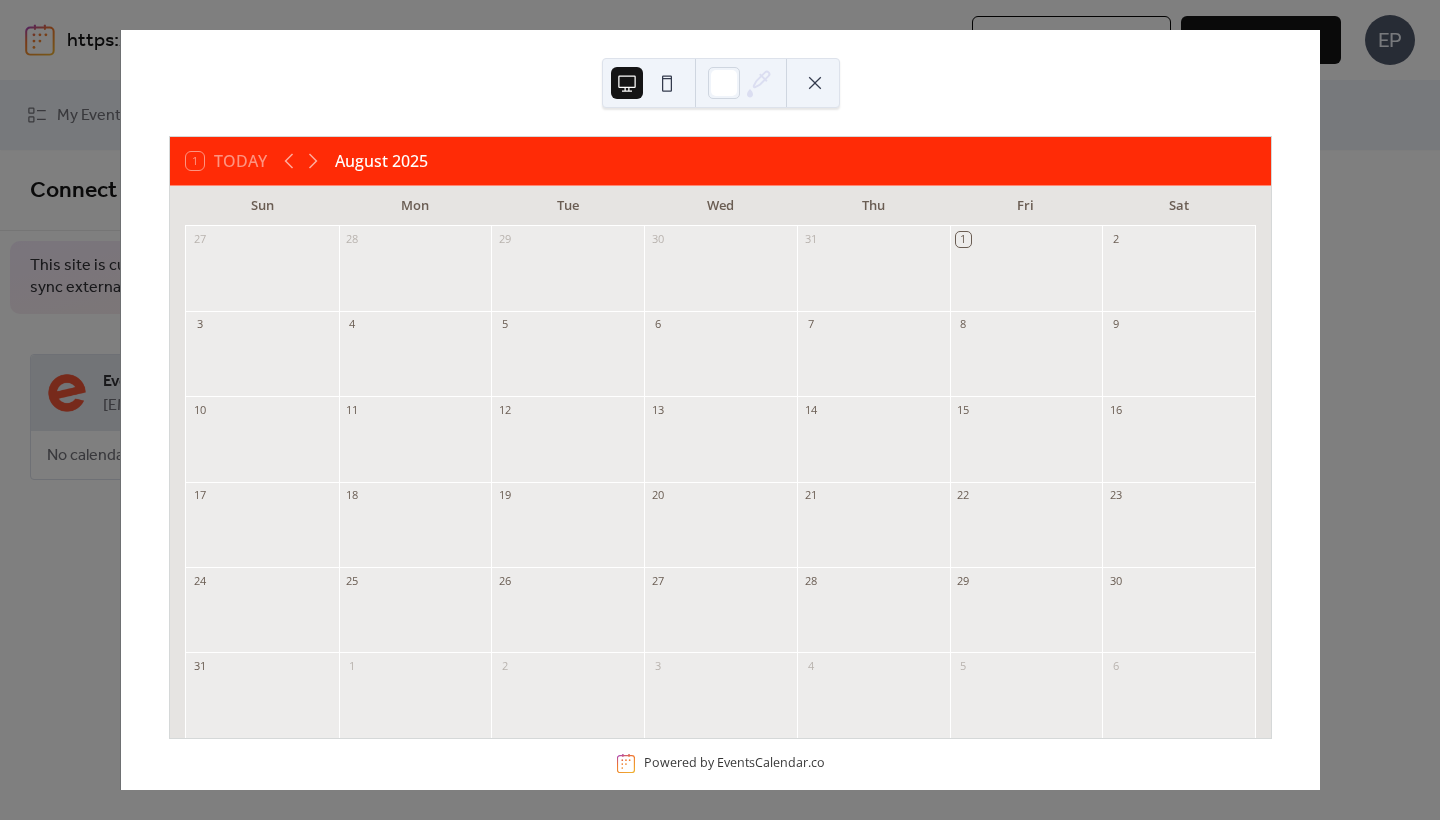 click at bounding box center (815, 83) 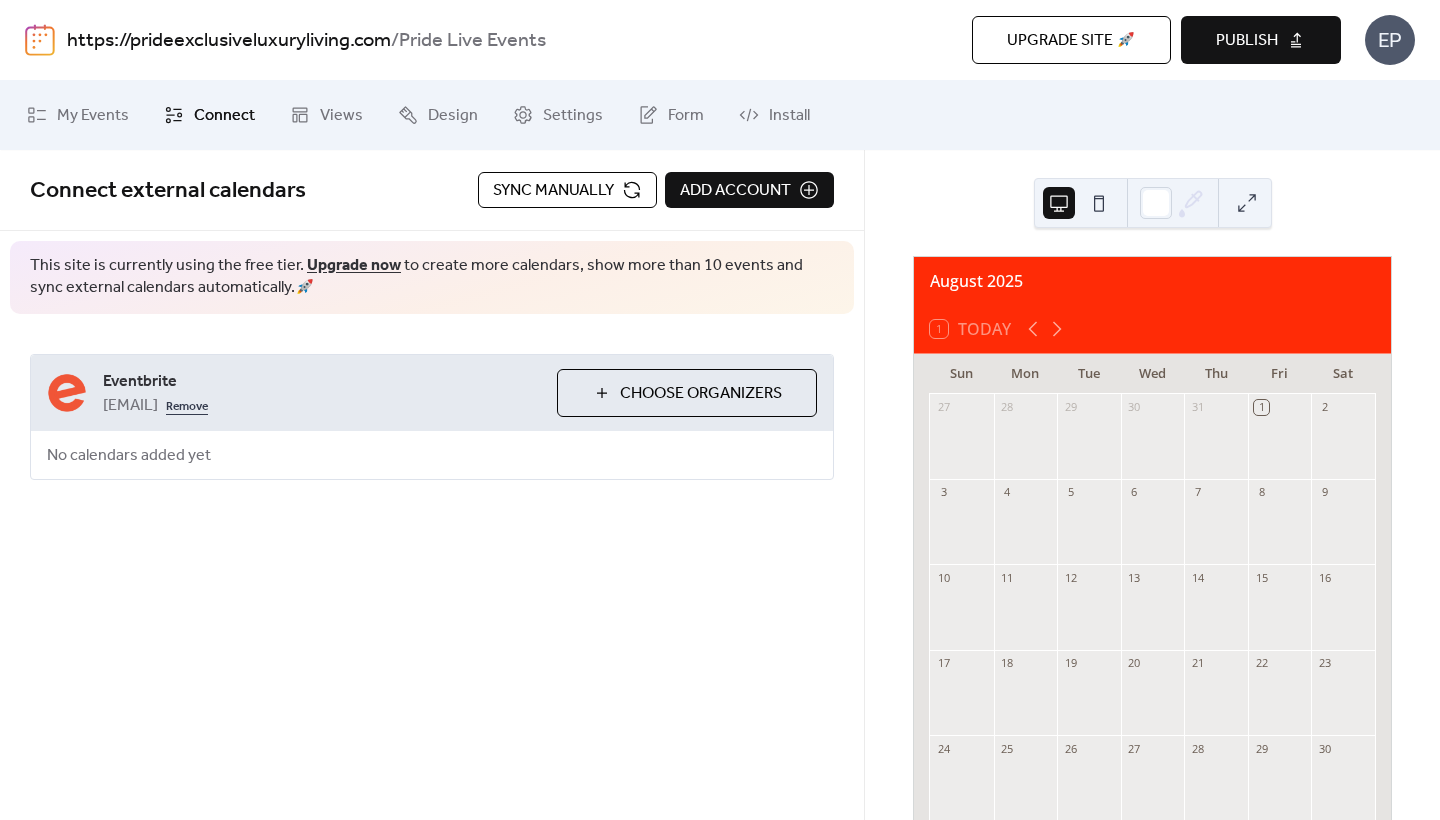 click on "Remove" at bounding box center (187, 405) 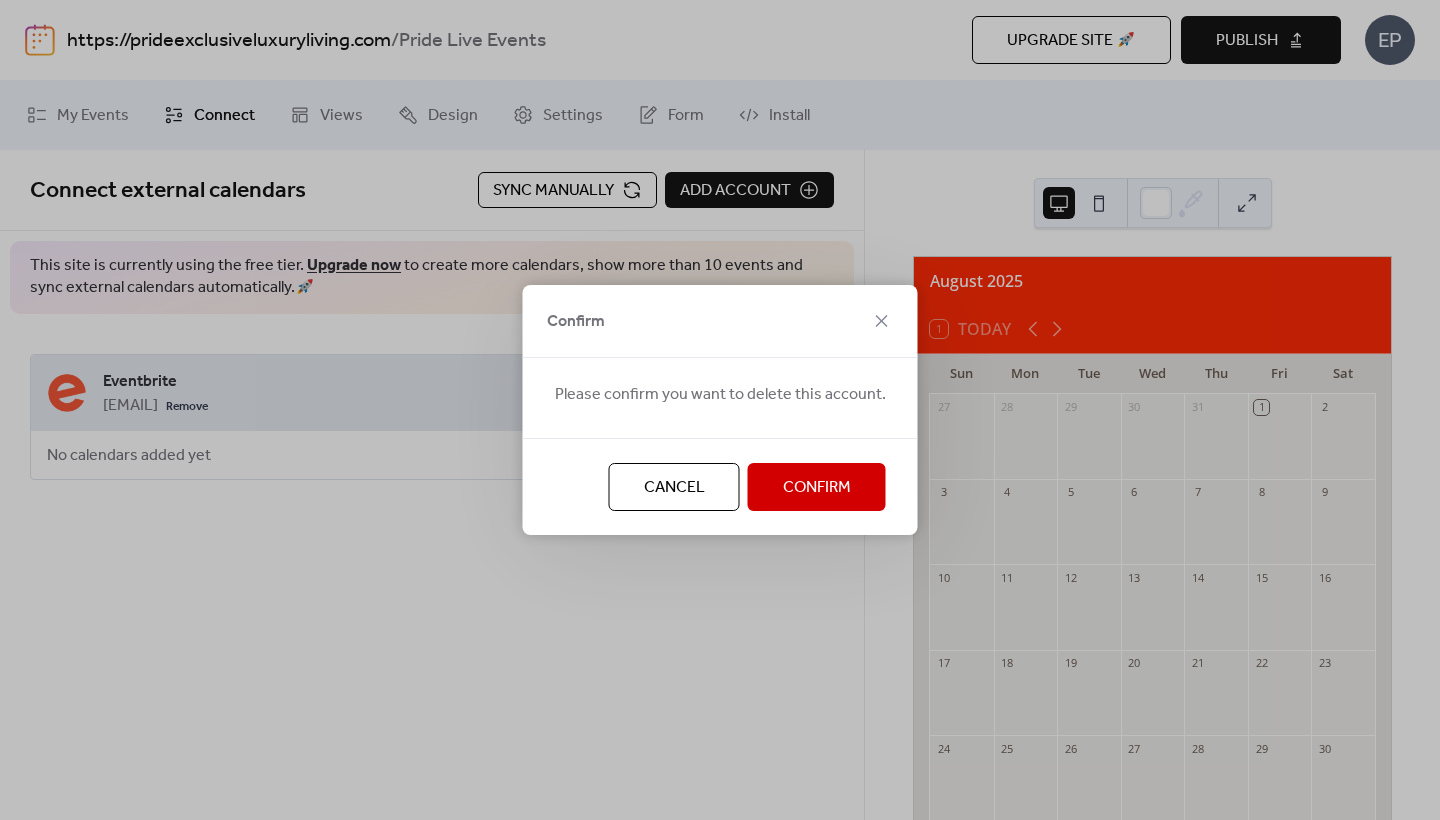 click on "Confirm" at bounding box center [817, 488] 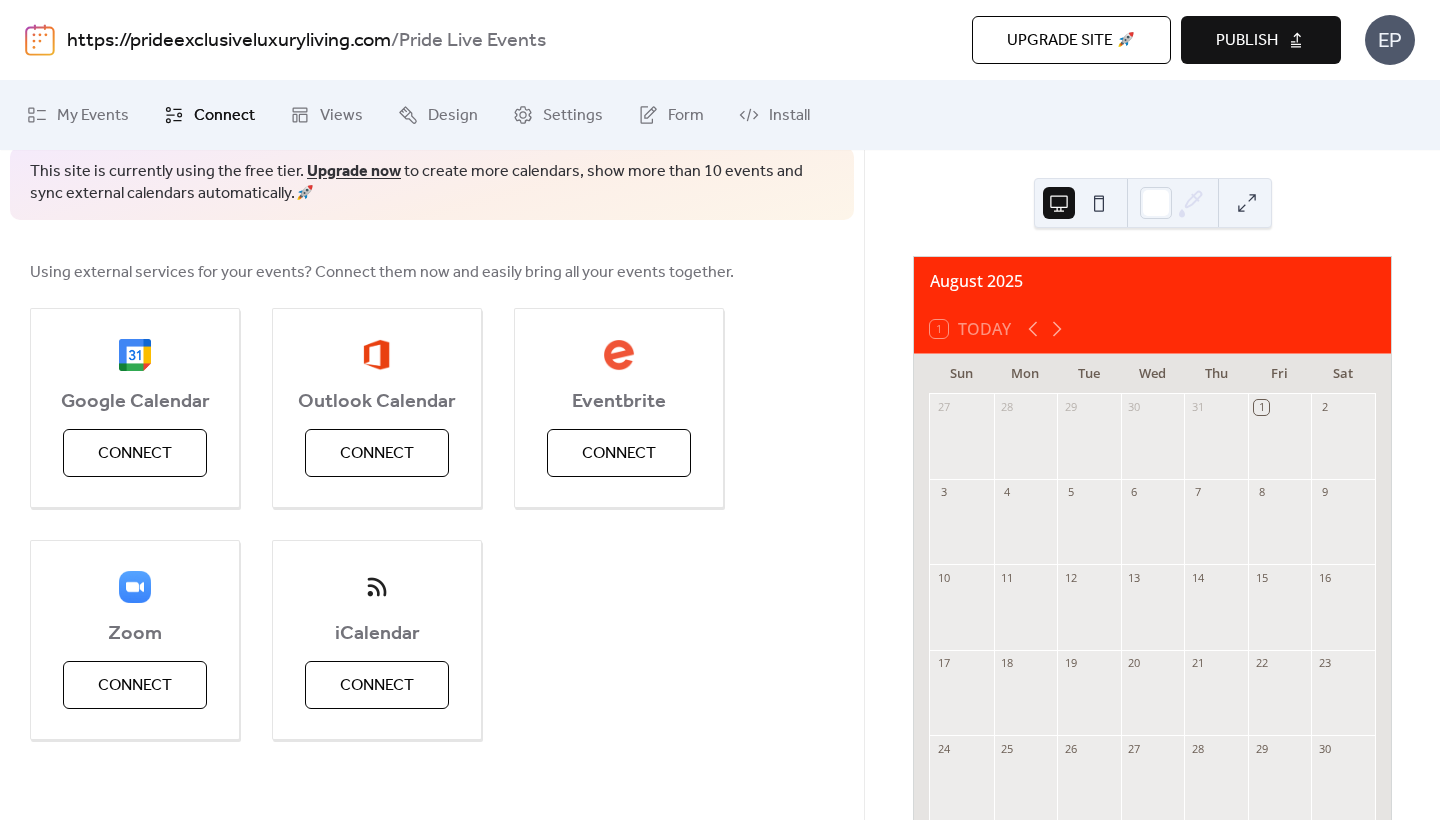 scroll, scrollTop: 101, scrollLeft: 0, axis: vertical 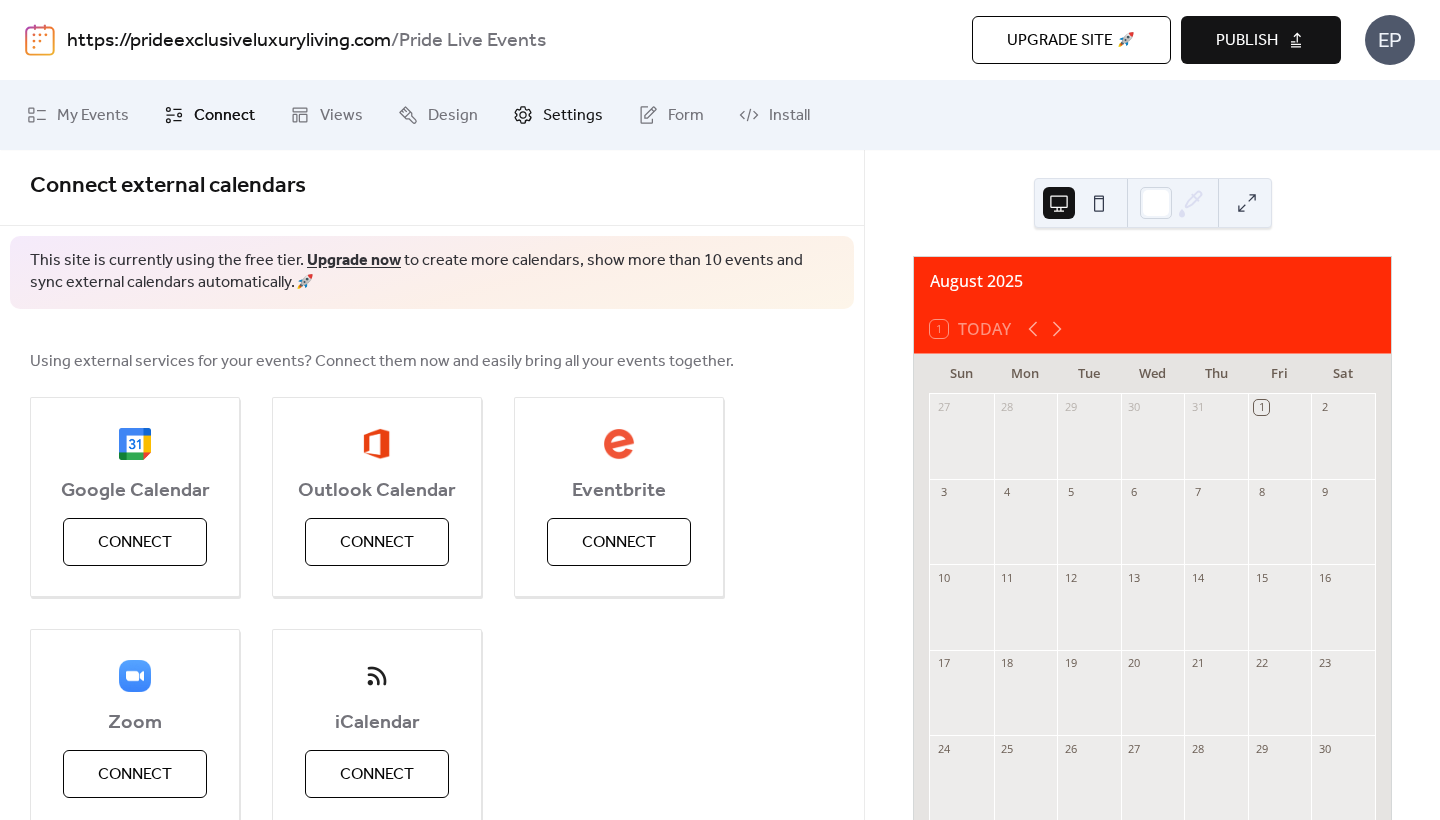 click on "Settings" at bounding box center [573, 116] 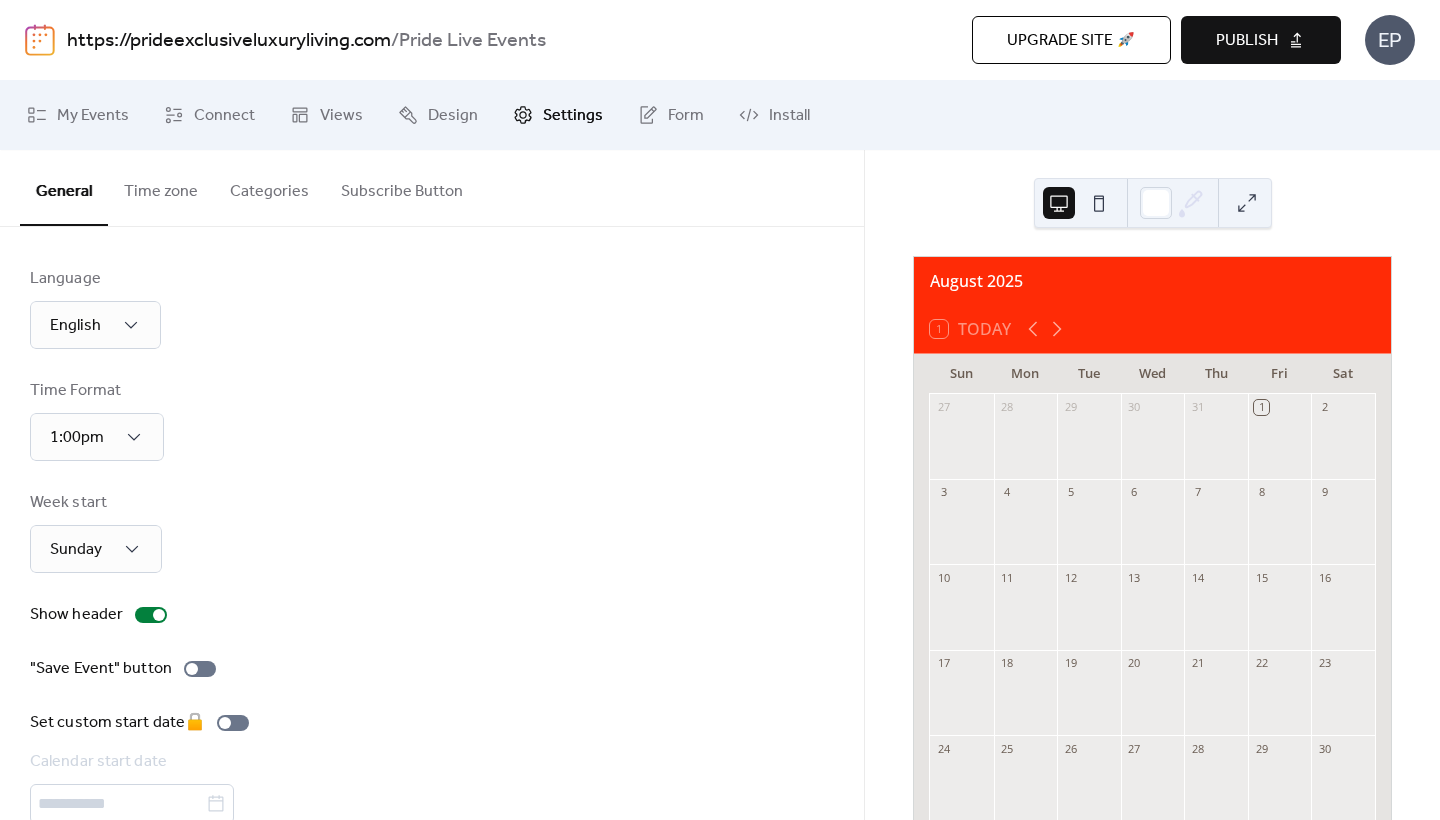 scroll, scrollTop: 0, scrollLeft: 0, axis: both 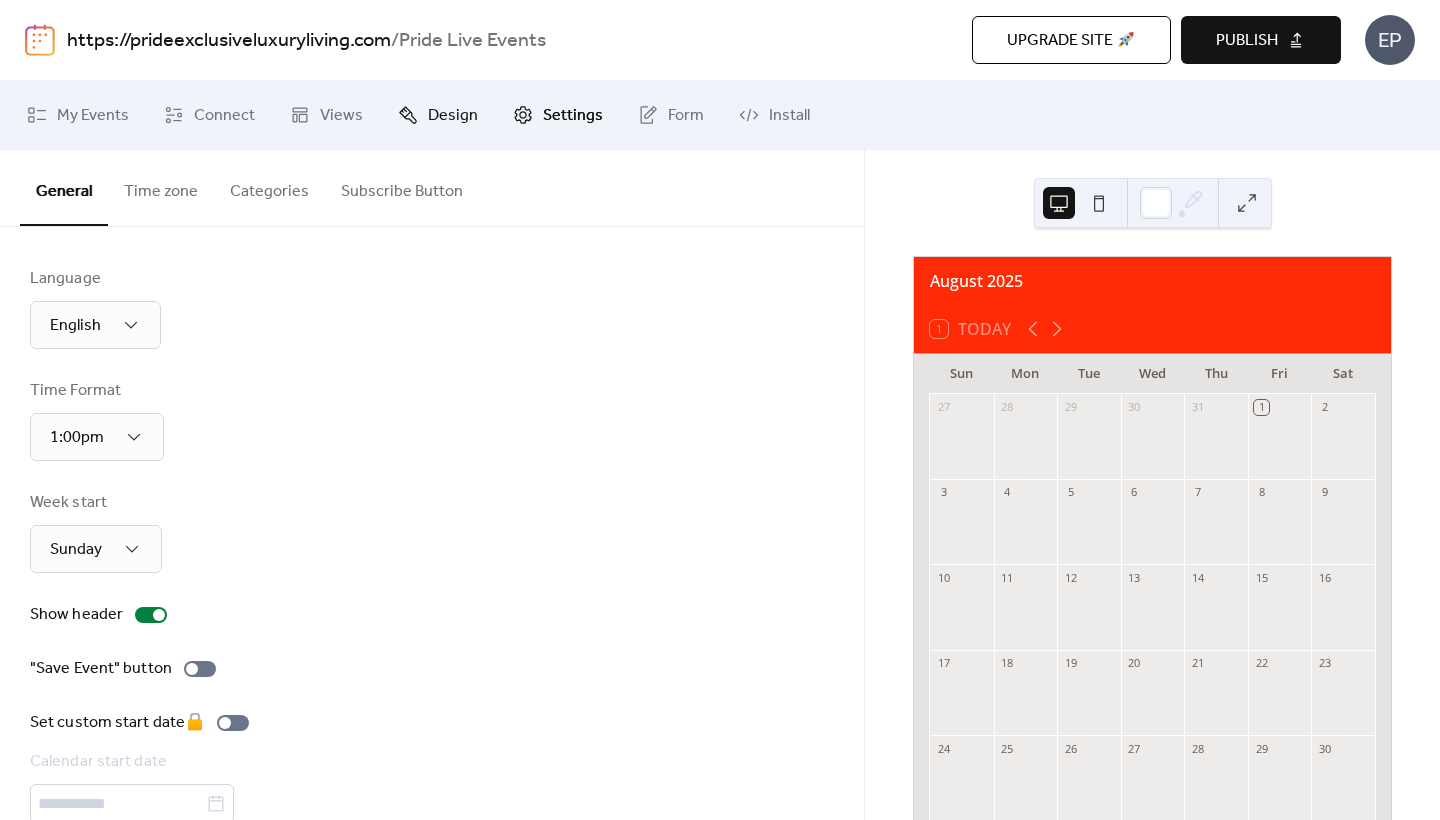 click on "Design" at bounding box center [453, 116] 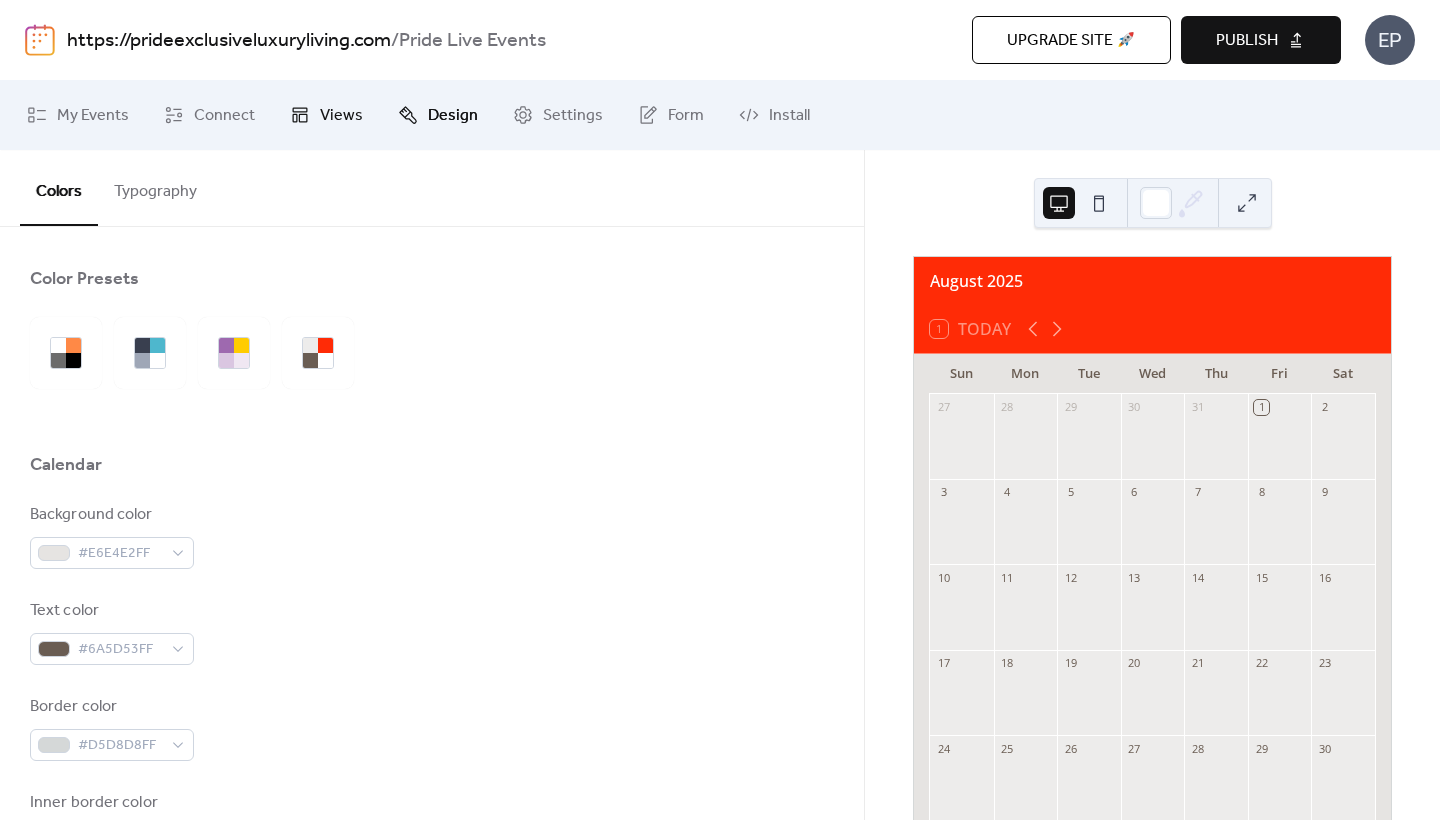 click on "Views" at bounding box center (341, 116) 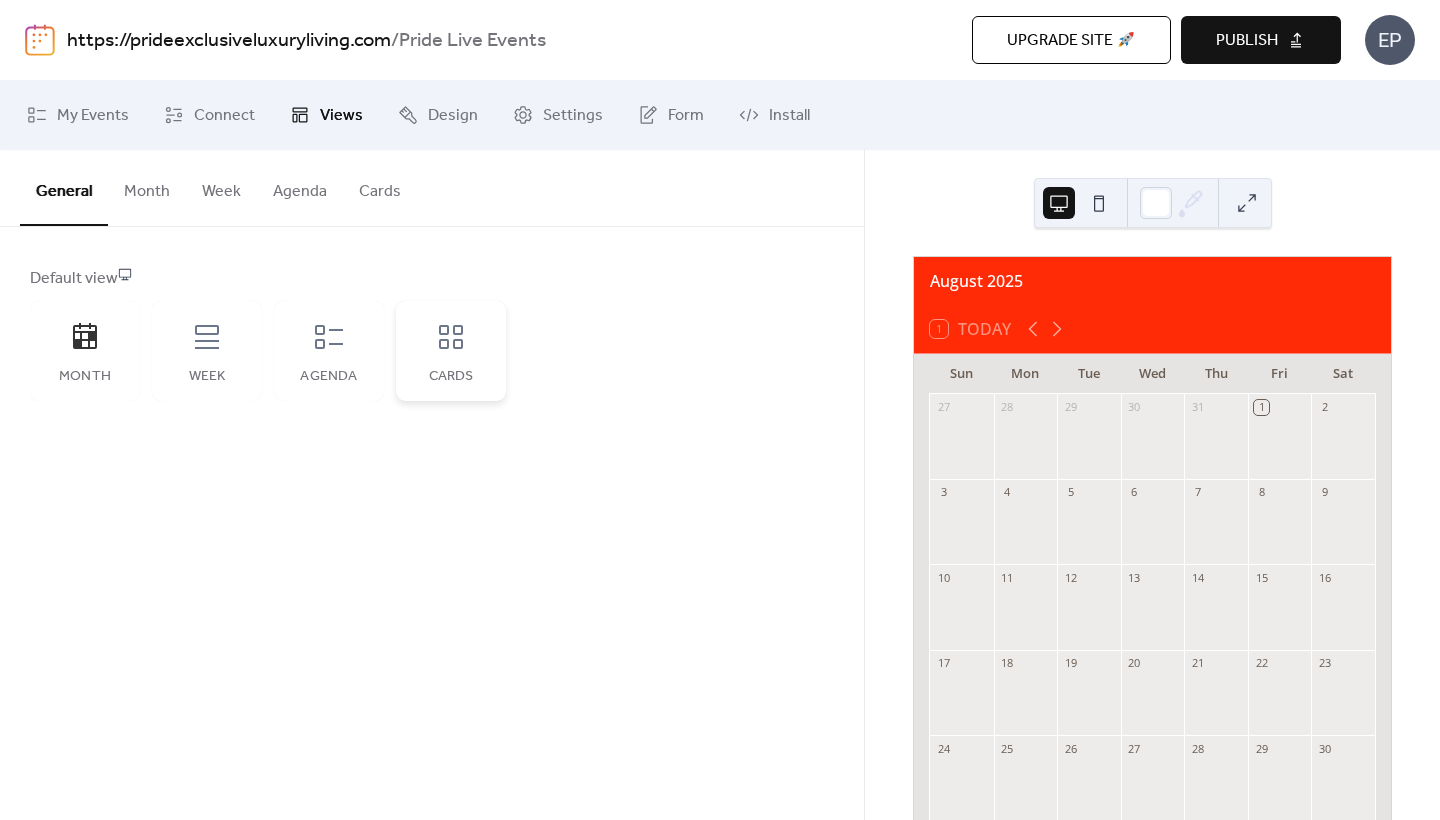 click 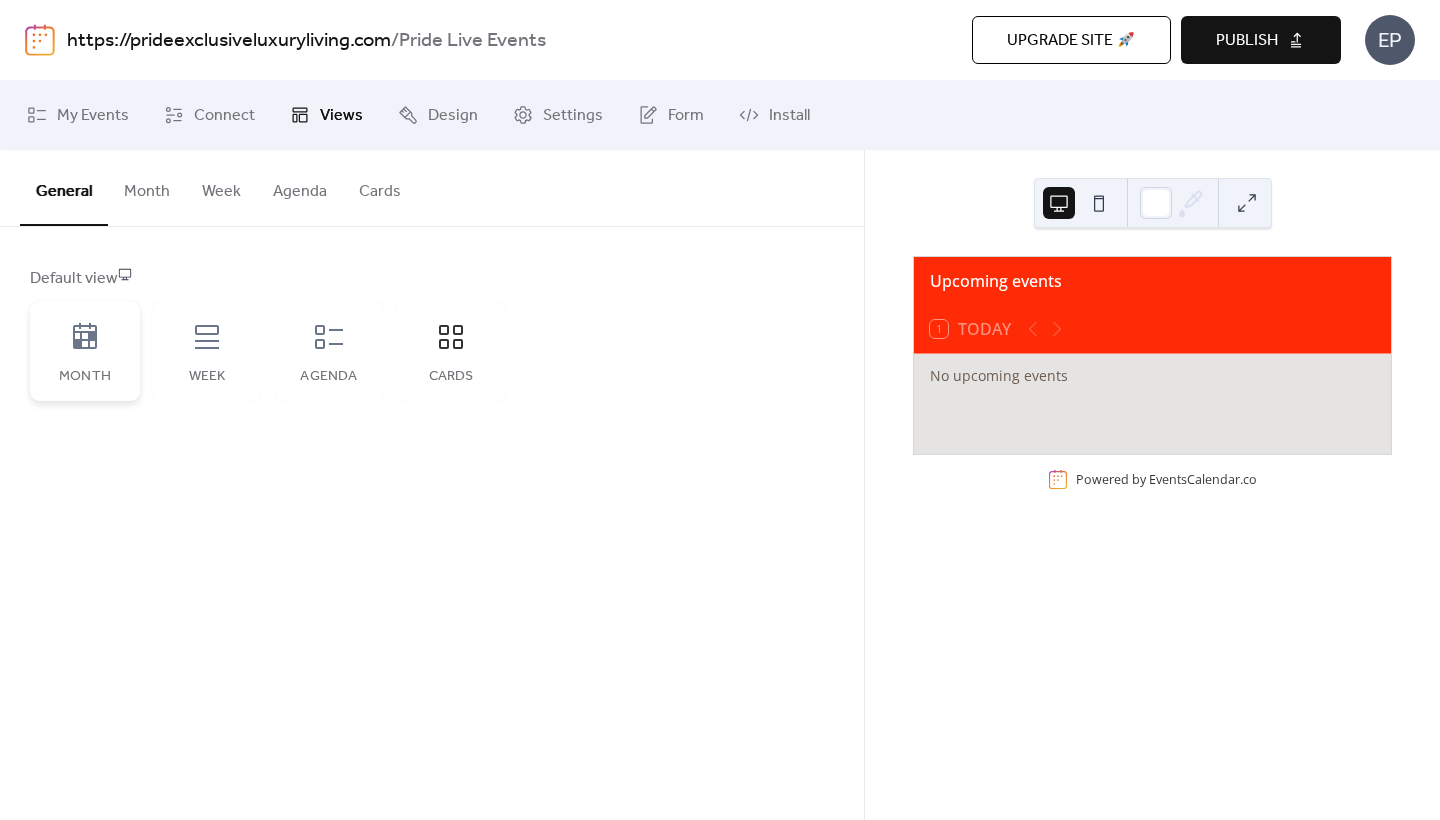 click on "Month" at bounding box center (85, 351) 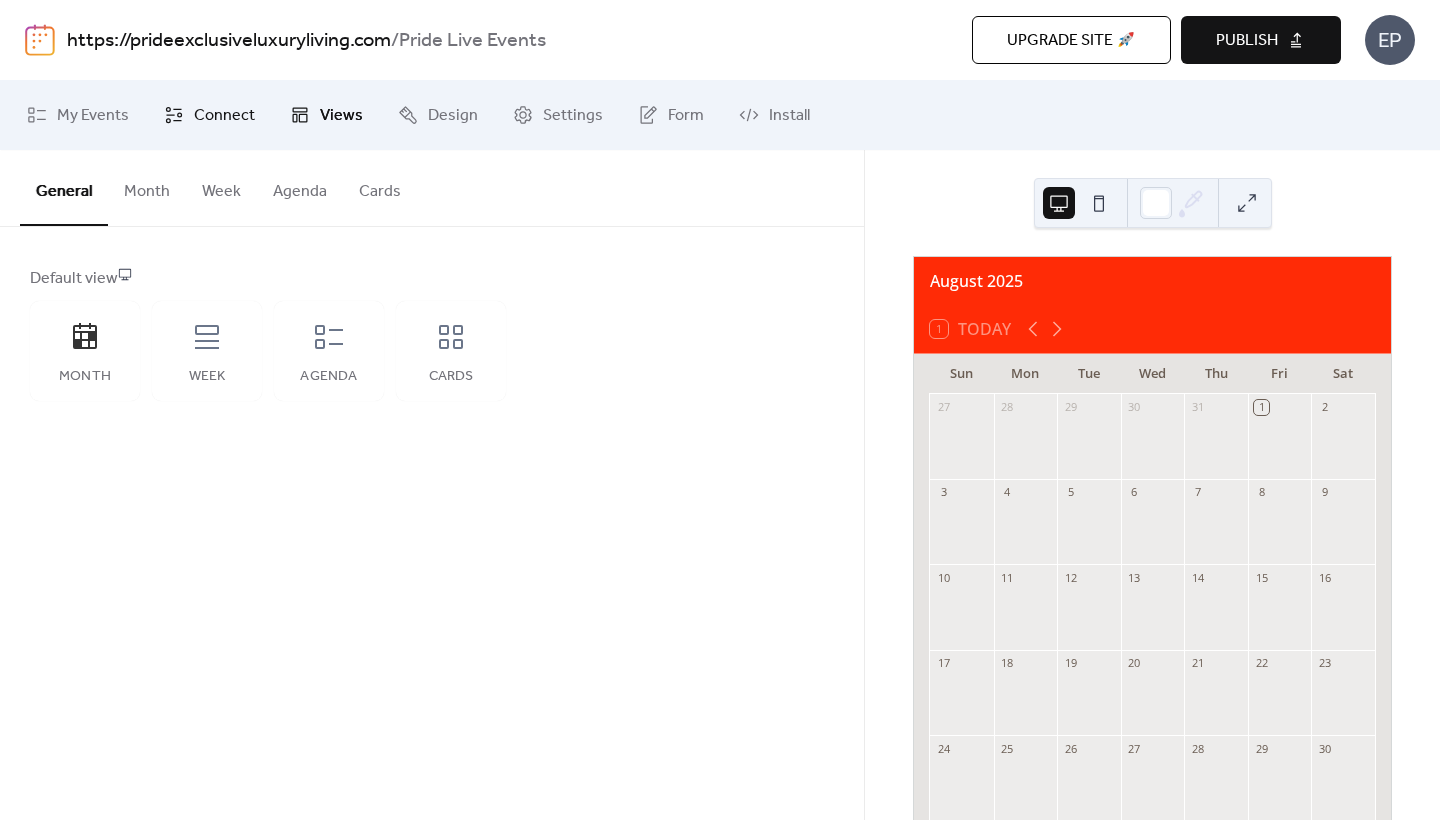 click on "Connect" at bounding box center (224, 116) 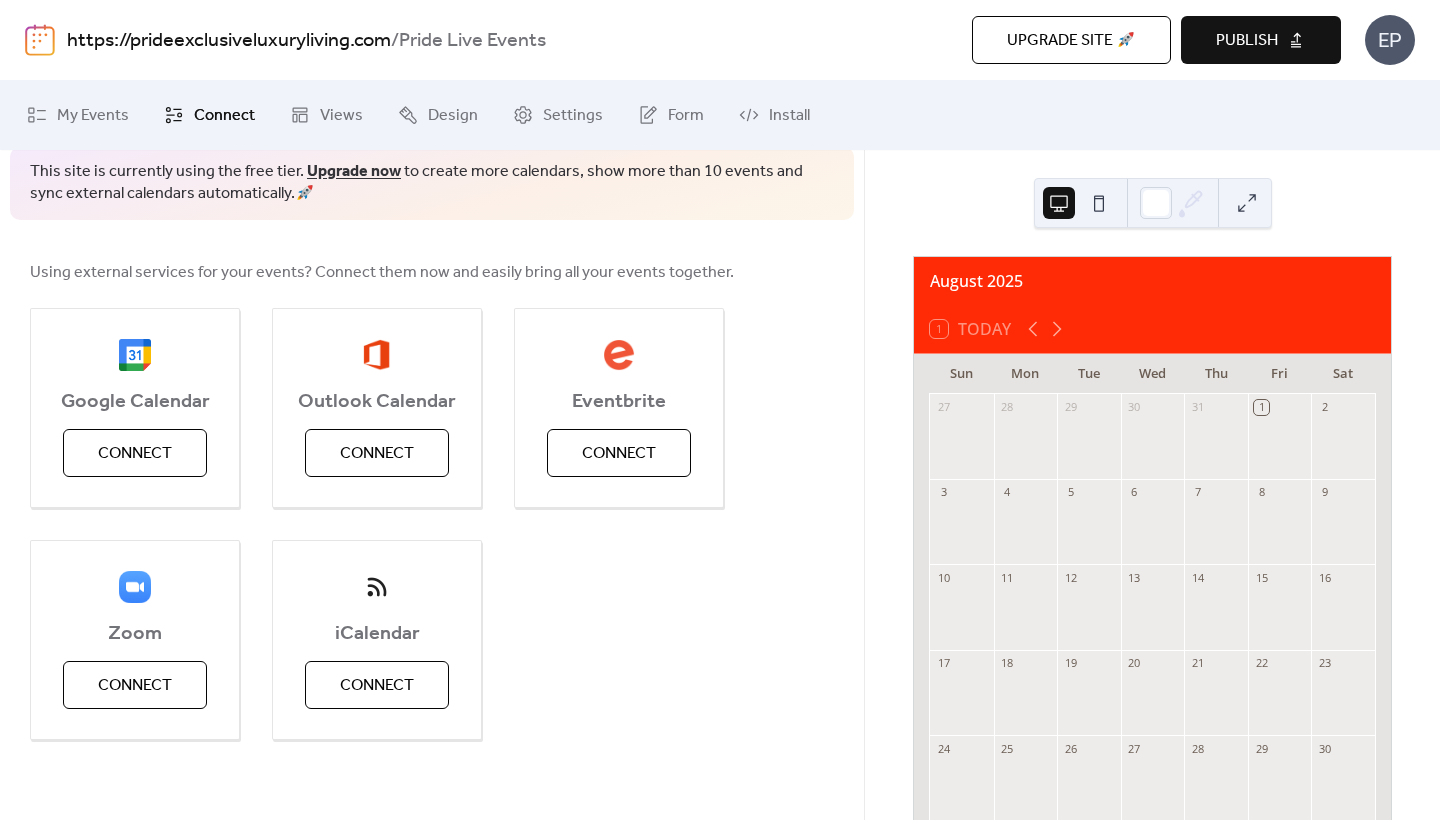 scroll, scrollTop: 101, scrollLeft: 0, axis: vertical 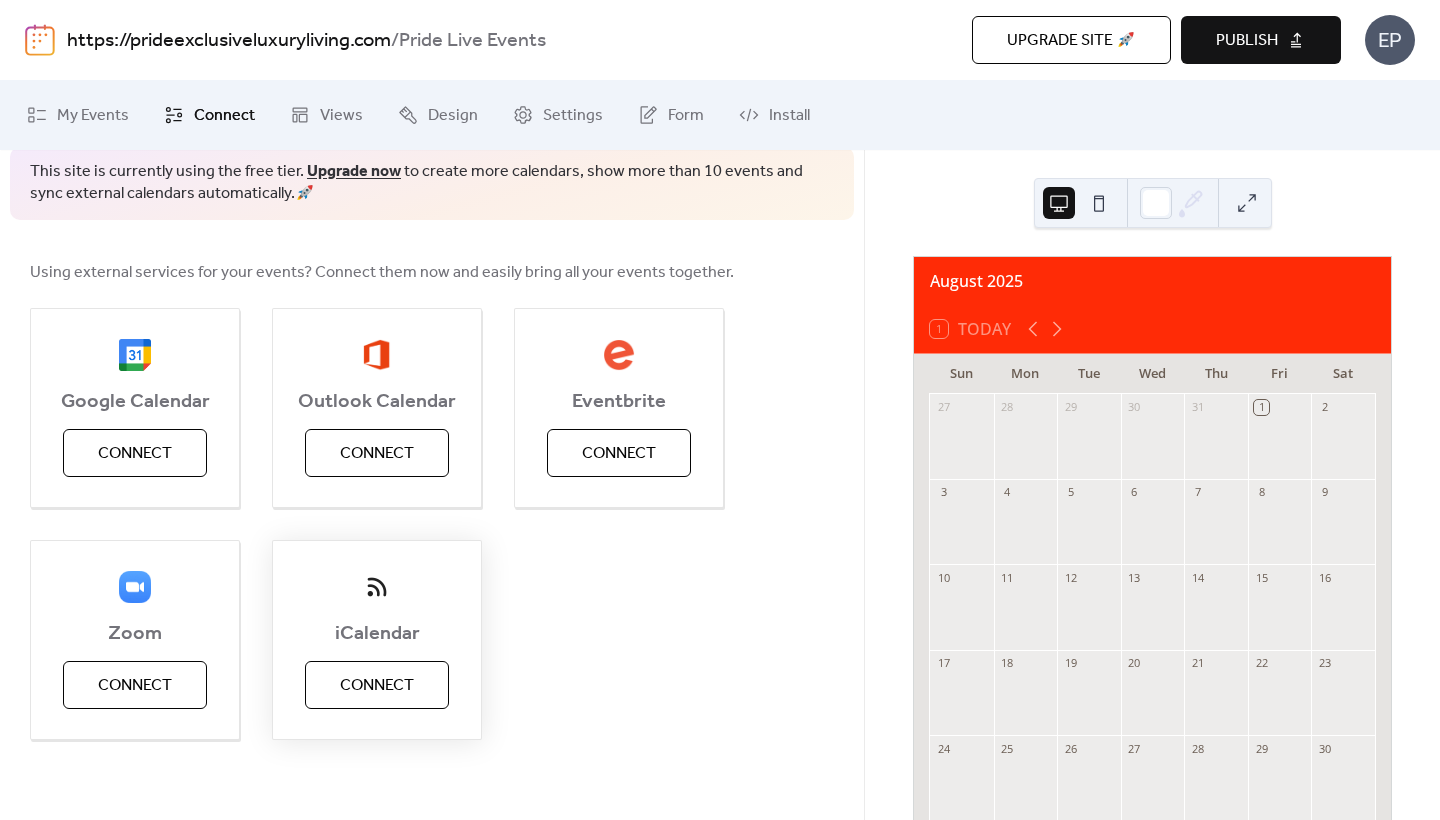 click on "Connect" at bounding box center (377, 686) 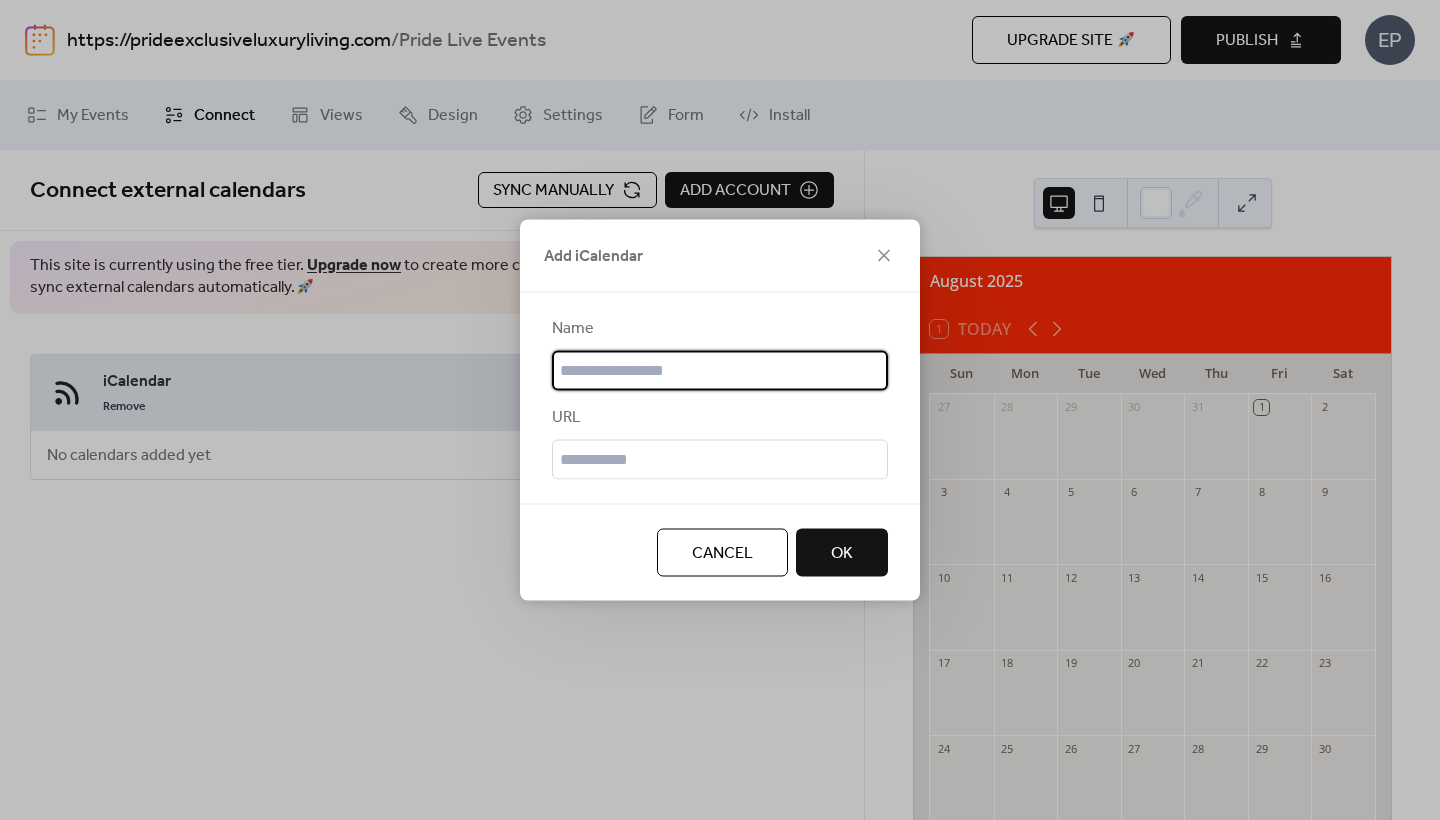 scroll, scrollTop: 0, scrollLeft: 0, axis: both 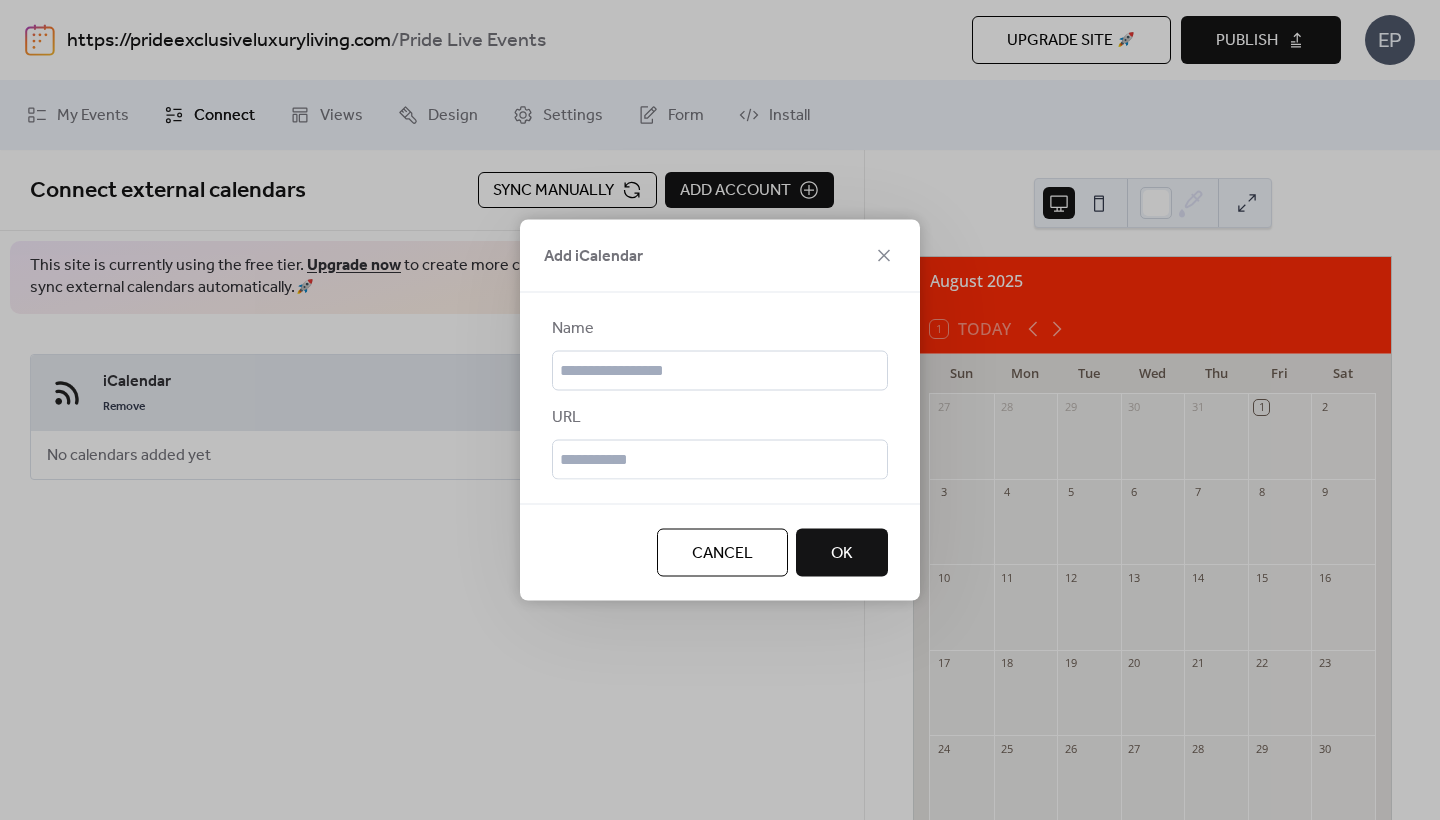 click on "Cancel" at bounding box center (722, 554) 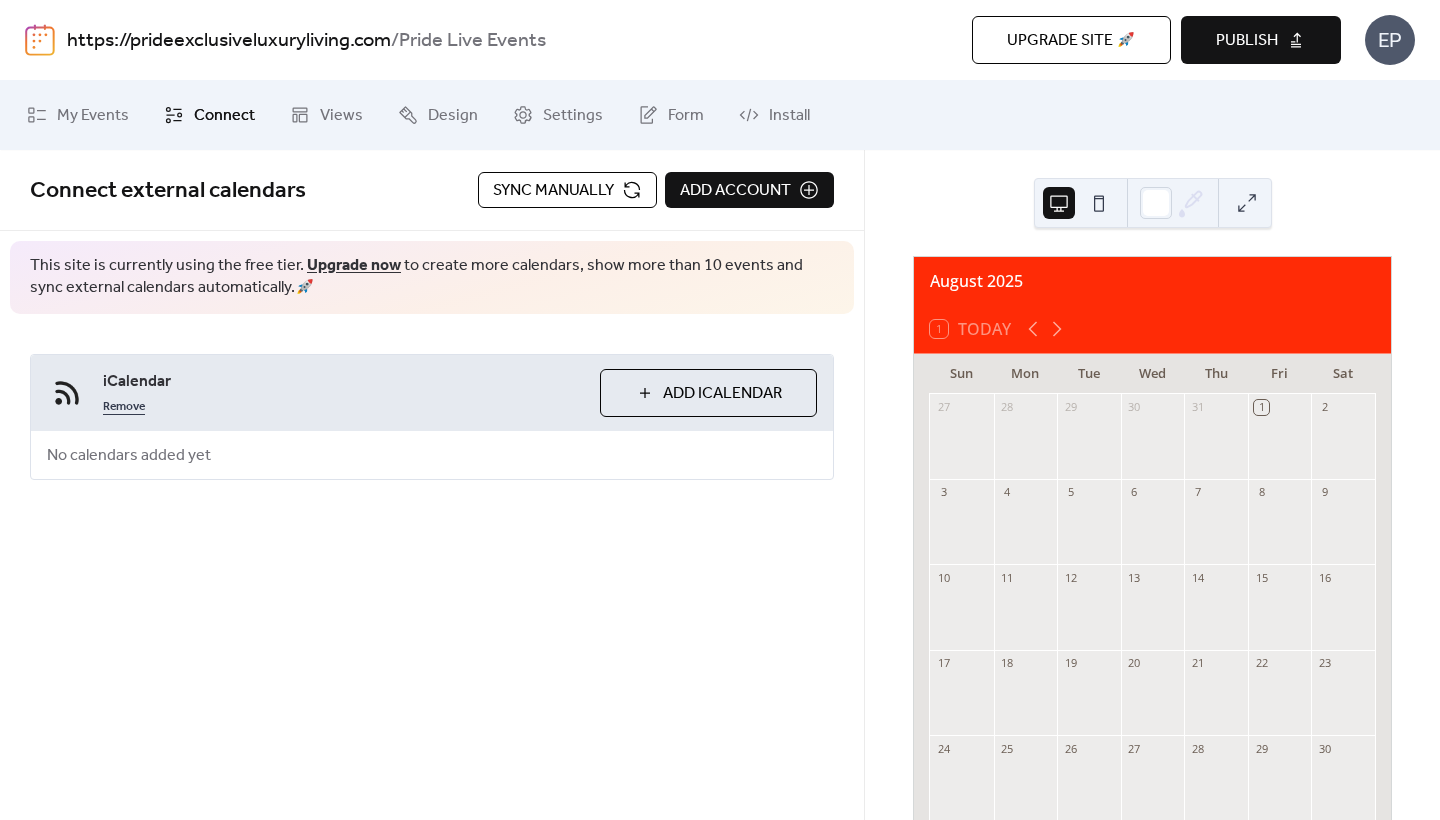 click on "Remove" at bounding box center (124, 405) 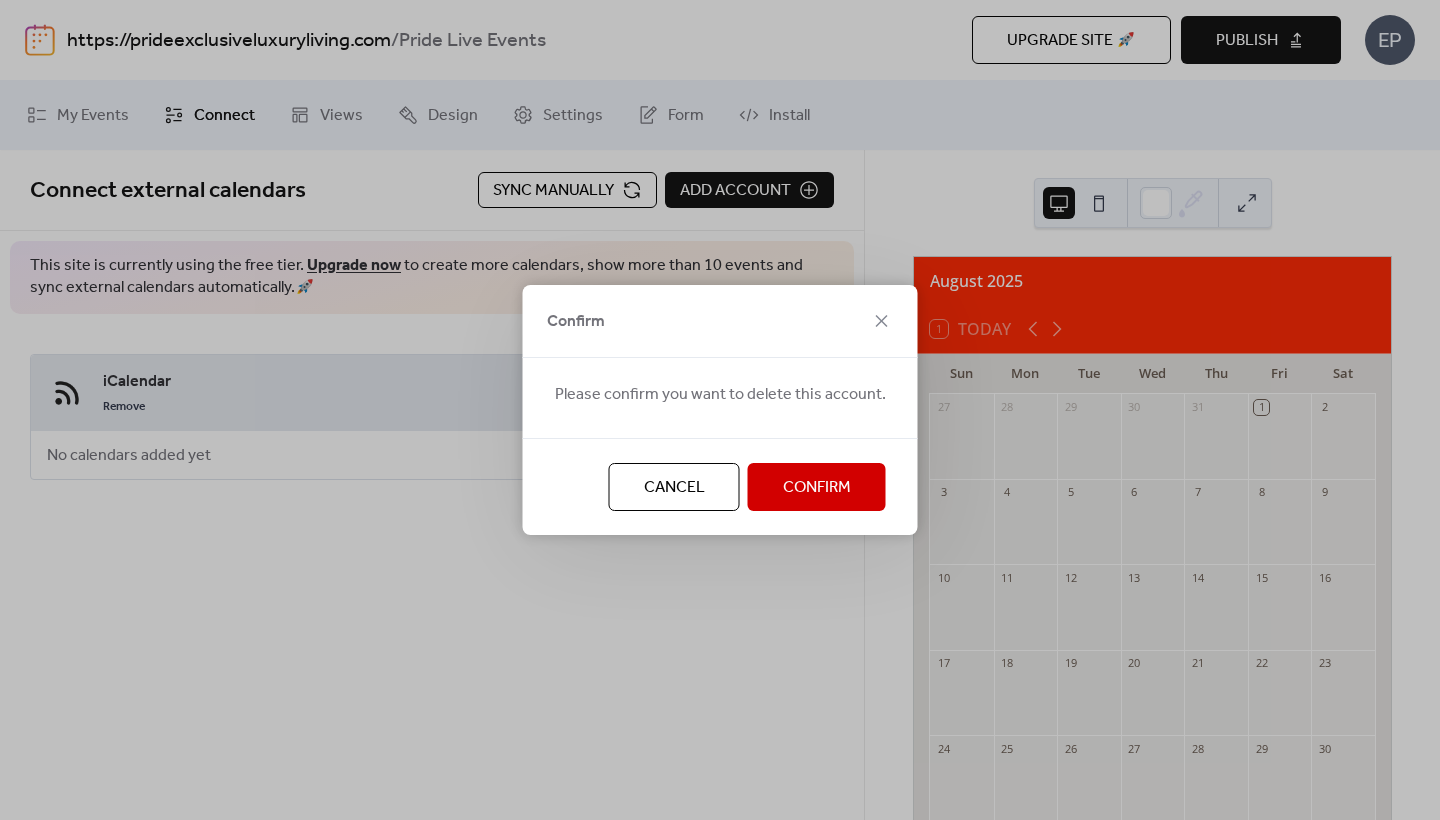 click on "Cancel Confirm" at bounding box center (720, 486) 